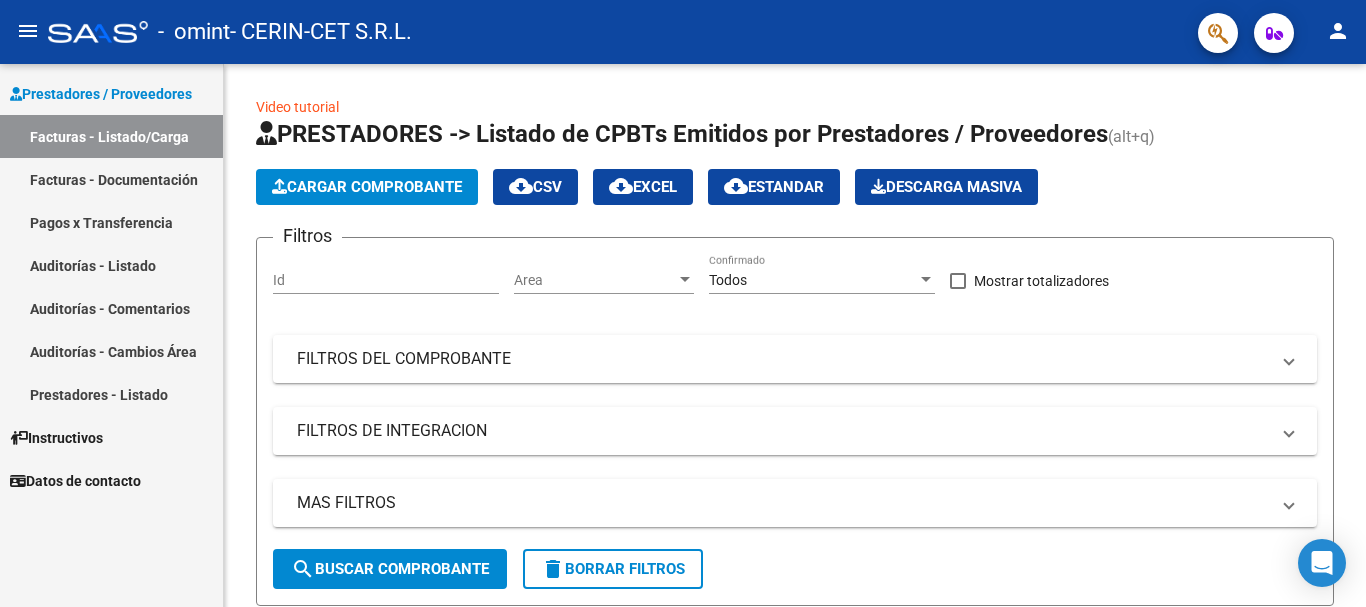 scroll, scrollTop: 0, scrollLeft: 0, axis: both 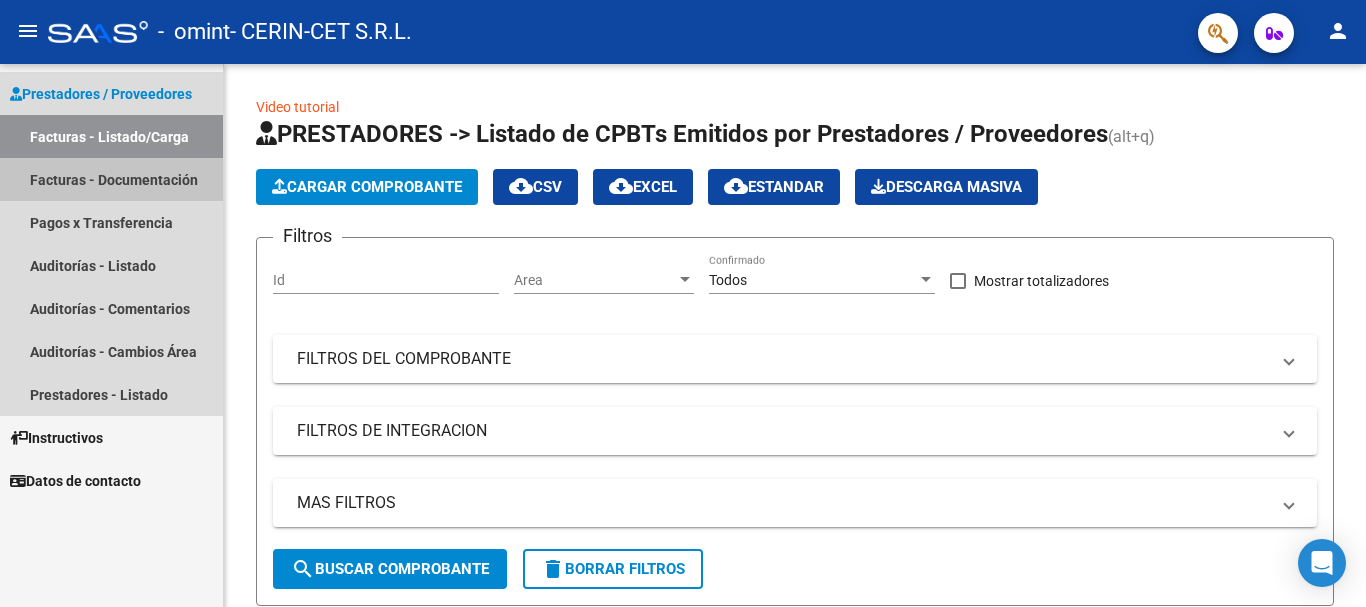click on "Facturas - Documentación" at bounding box center [111, 179] 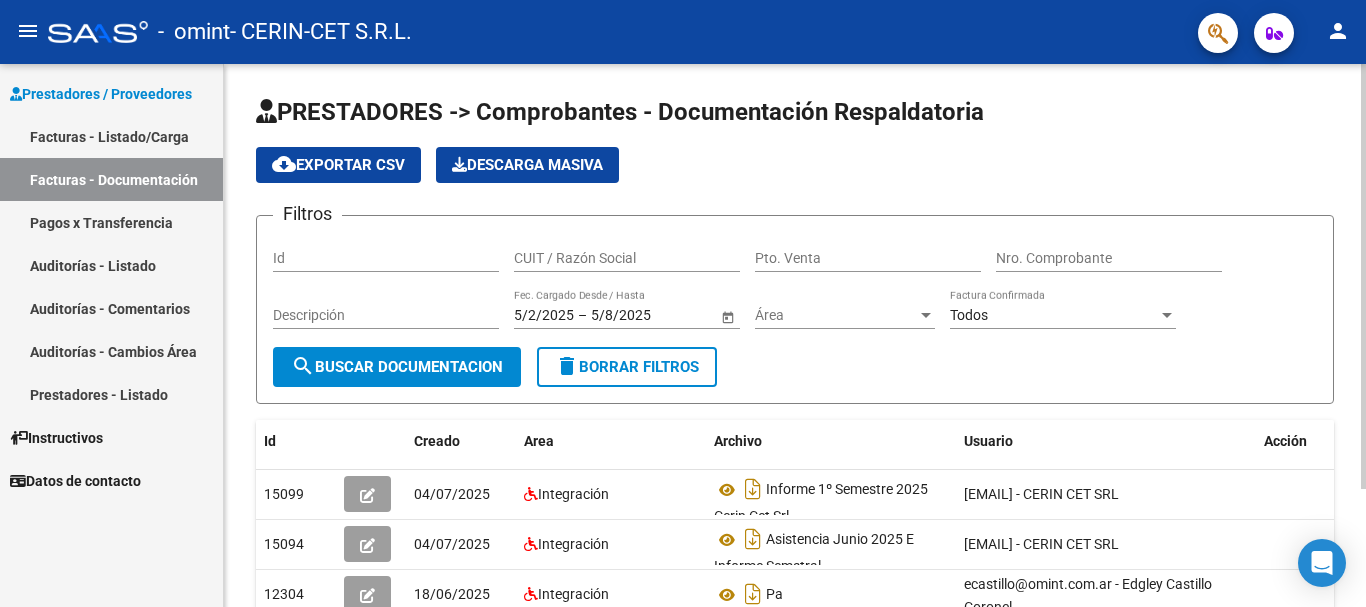 scroll, scrollTop: 150, scrollLeft: 0, axis: vertical 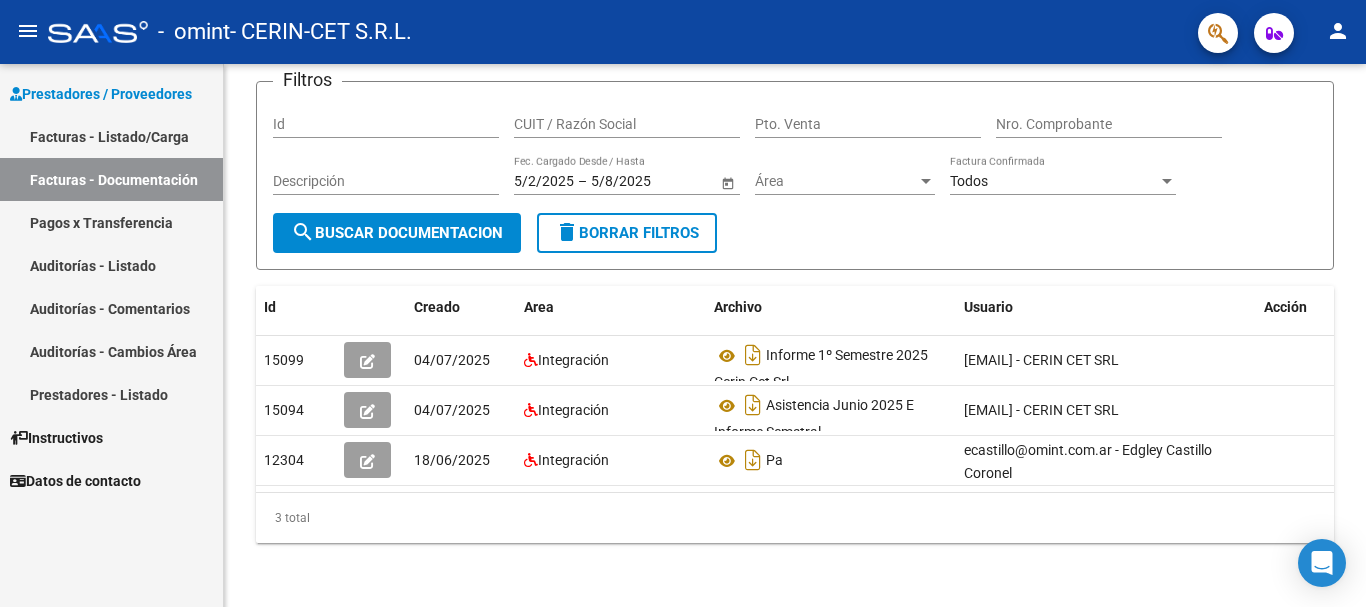 click on "Facturas - Listado/Carga" at bounding box center [111, 136] 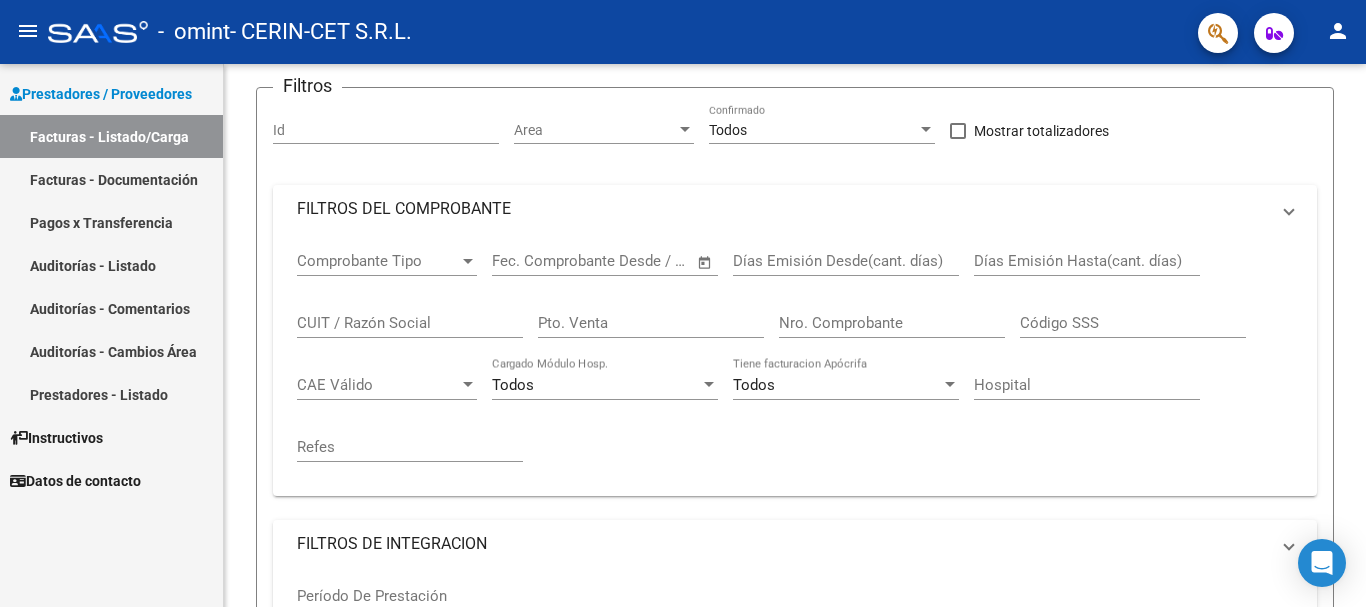 scroll, scrollTop: 0, scrollLeft: 0, axis: both 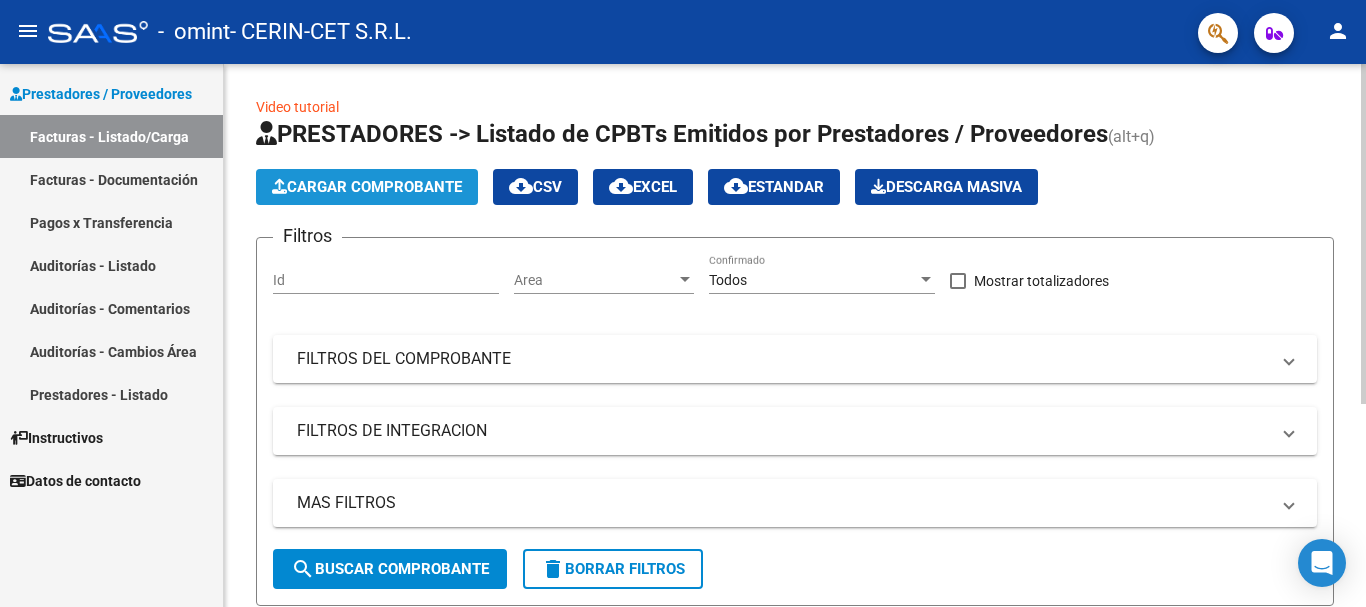 click on "Cargar Comprobante" 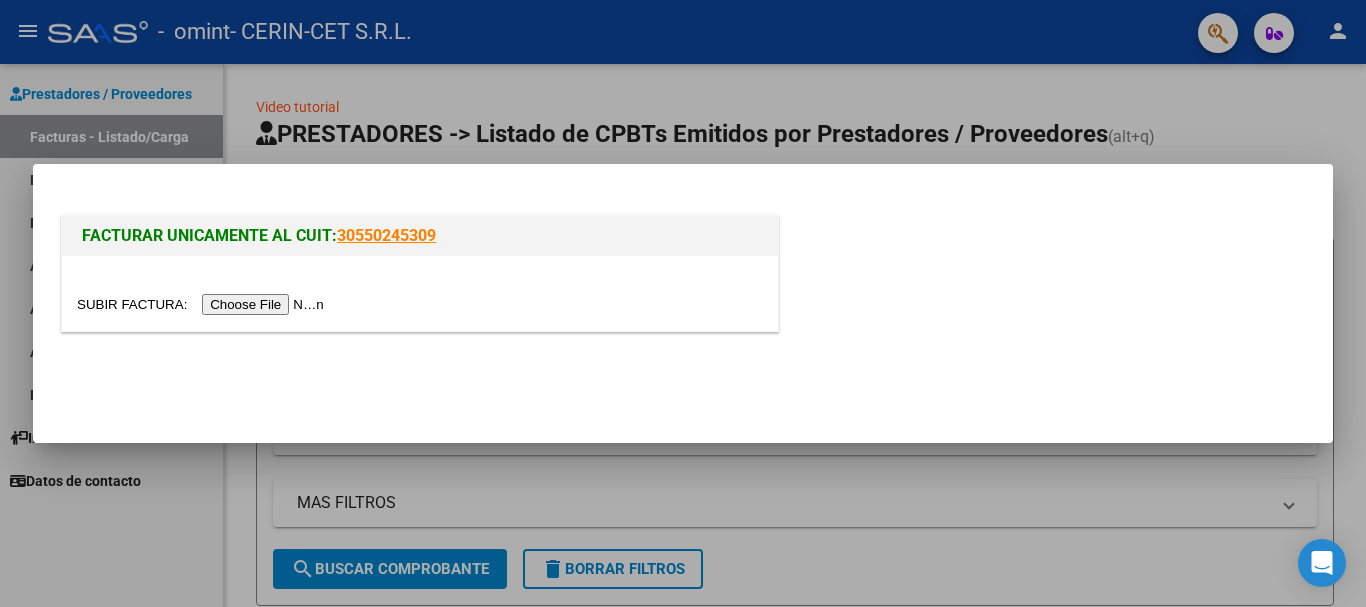 click at bounding box center [683, 303] 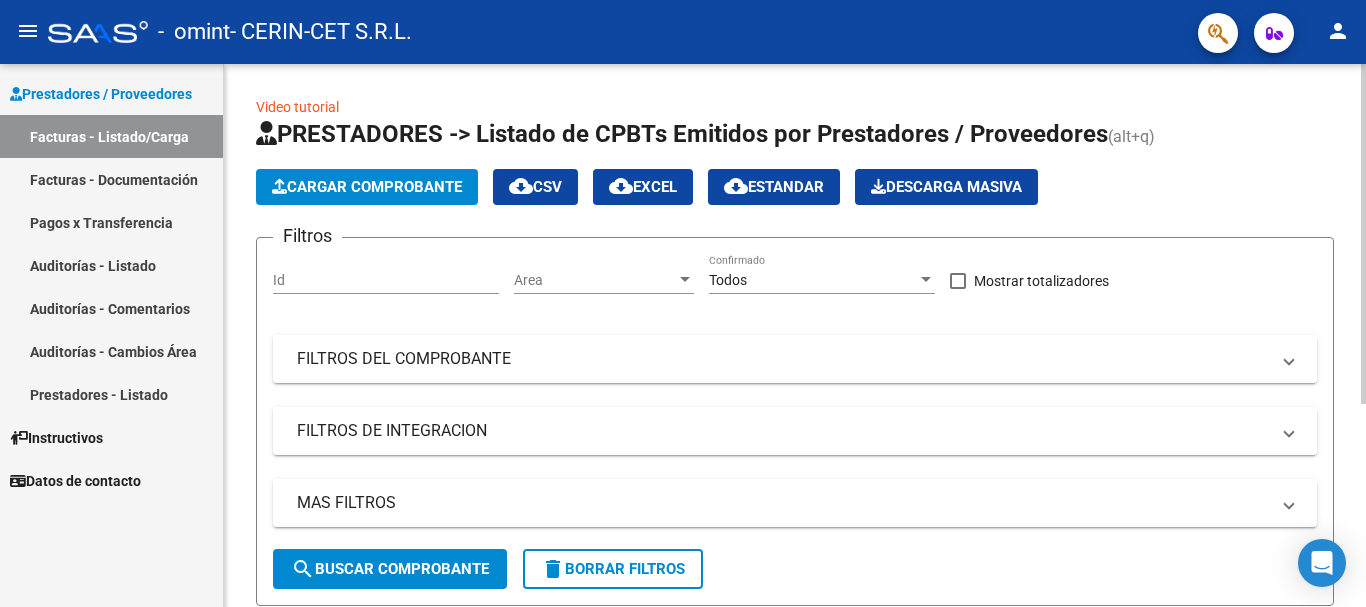 scroll, scrollTop: 325, scrollLeft: 0, axis: vertical 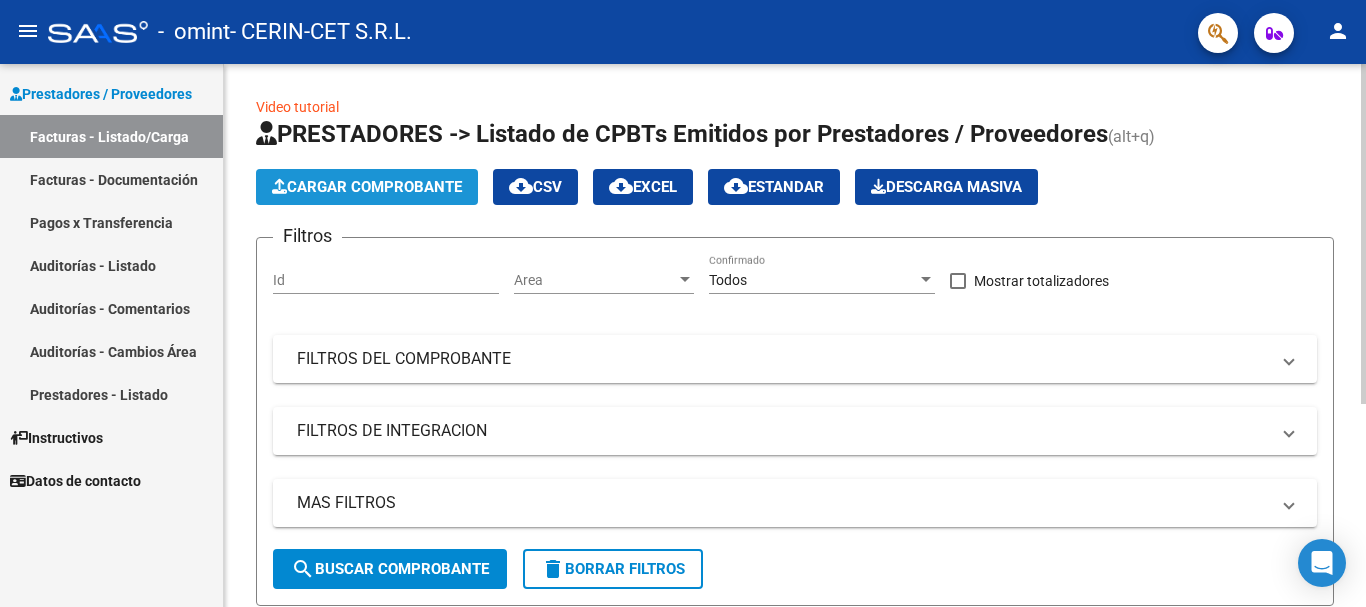 click on "Cargar Comprobante" 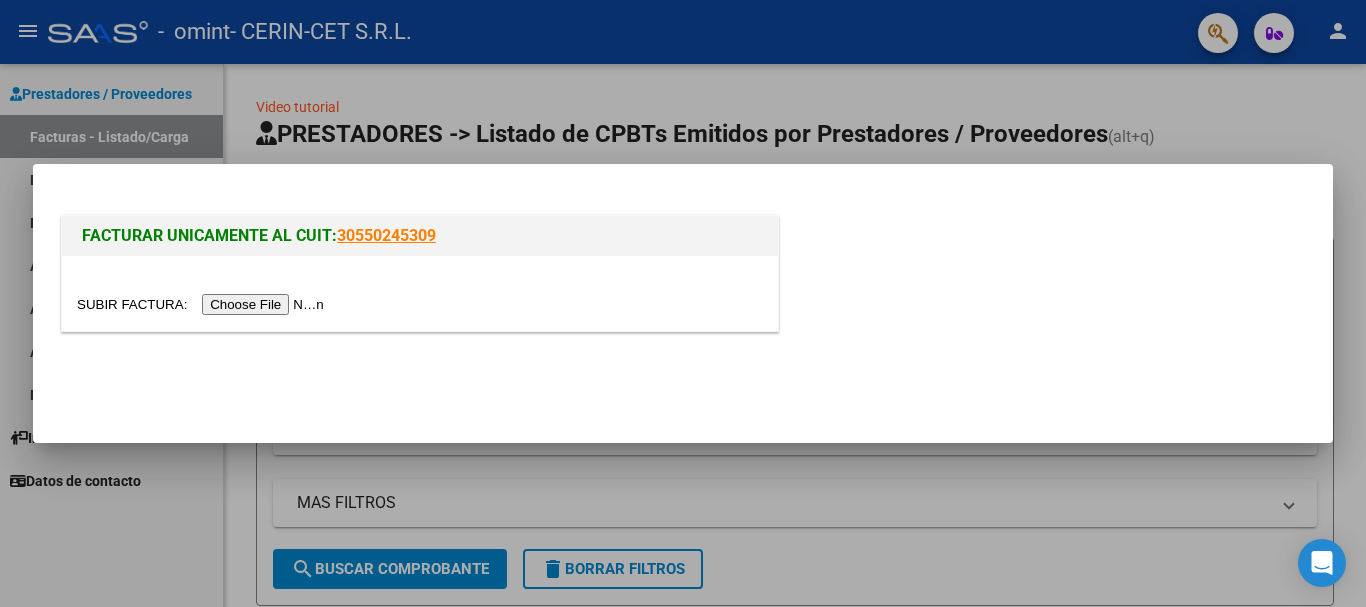click at bounding box center [203, 304] 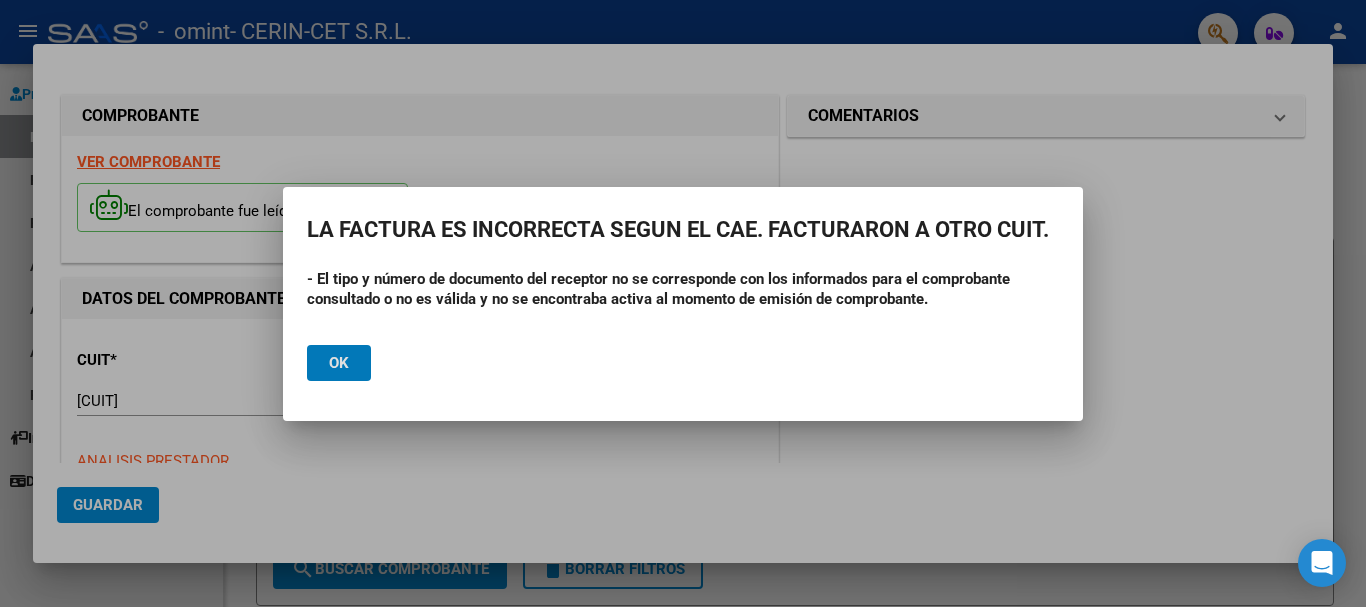 click on "Ok" 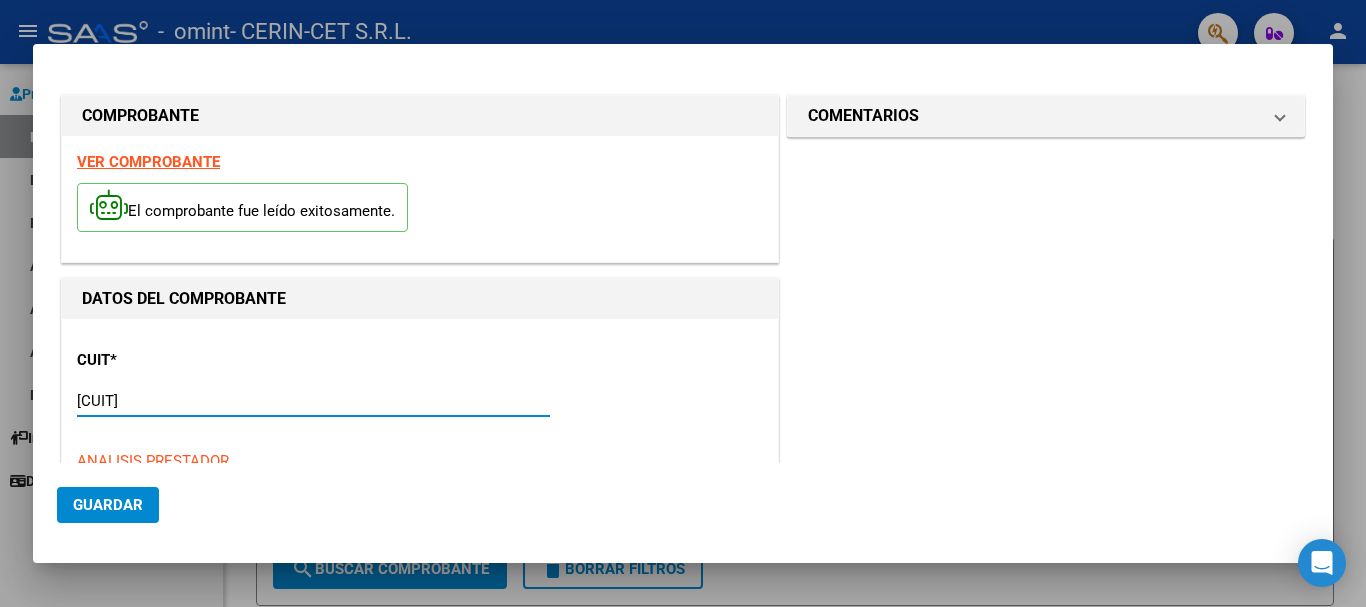 drag, startPoint x: 186, startPoint y: 402, endPoint x: 72, endPoint y: 404, distance: 114.01754 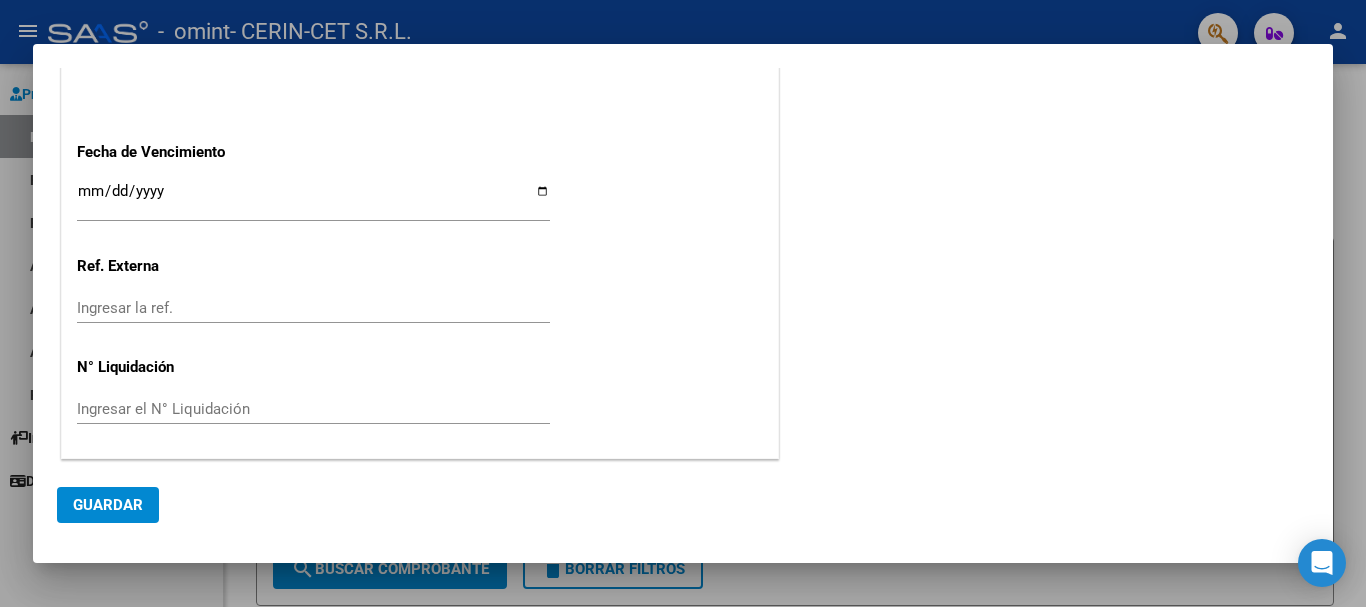 type on "[CUIT]" 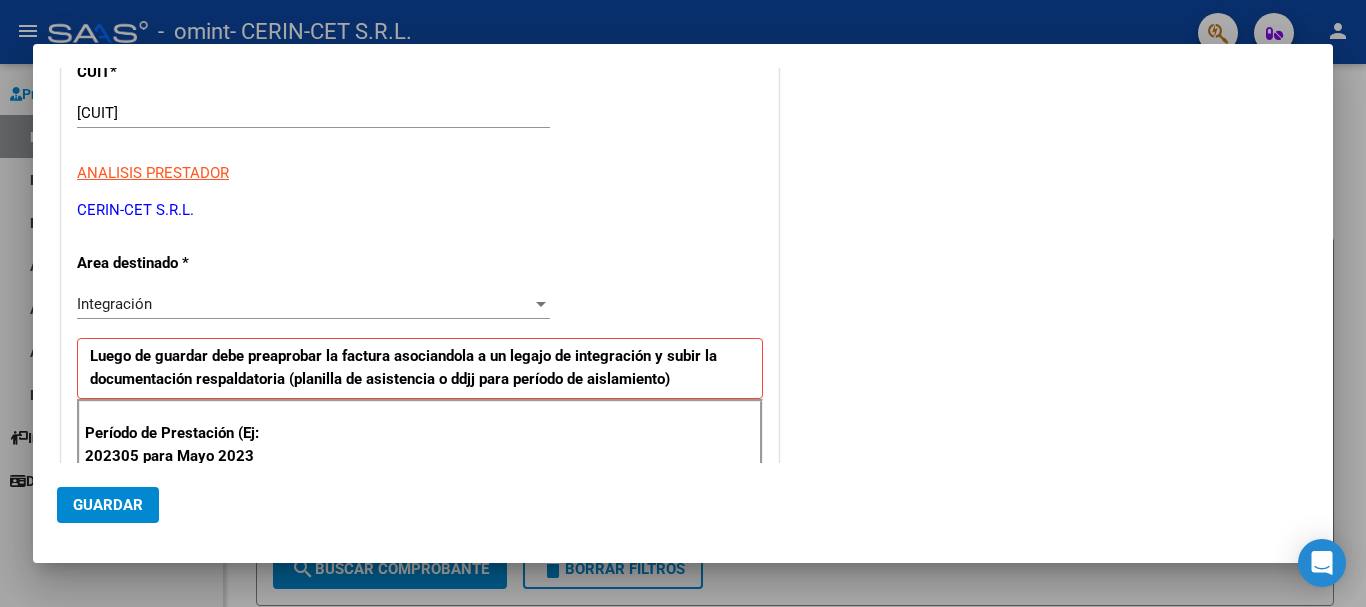 scroll, scrollTop: 278, scrollLeft: 0, axis: vertical 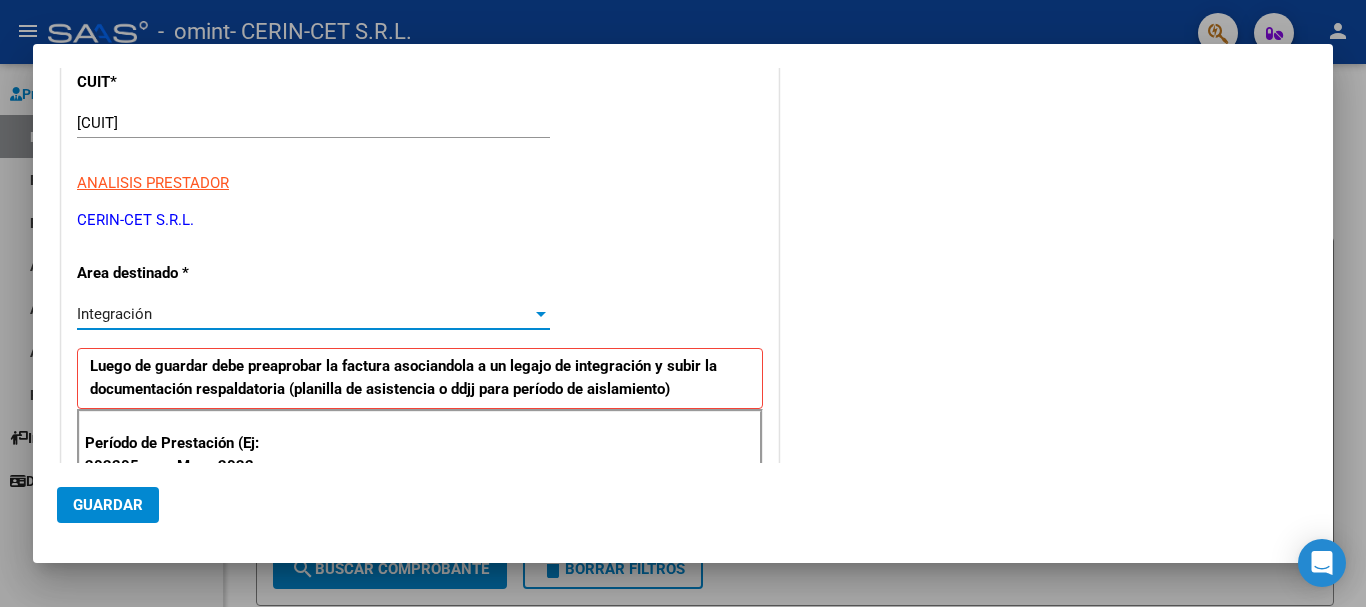 click at bounding box center (541, 314) 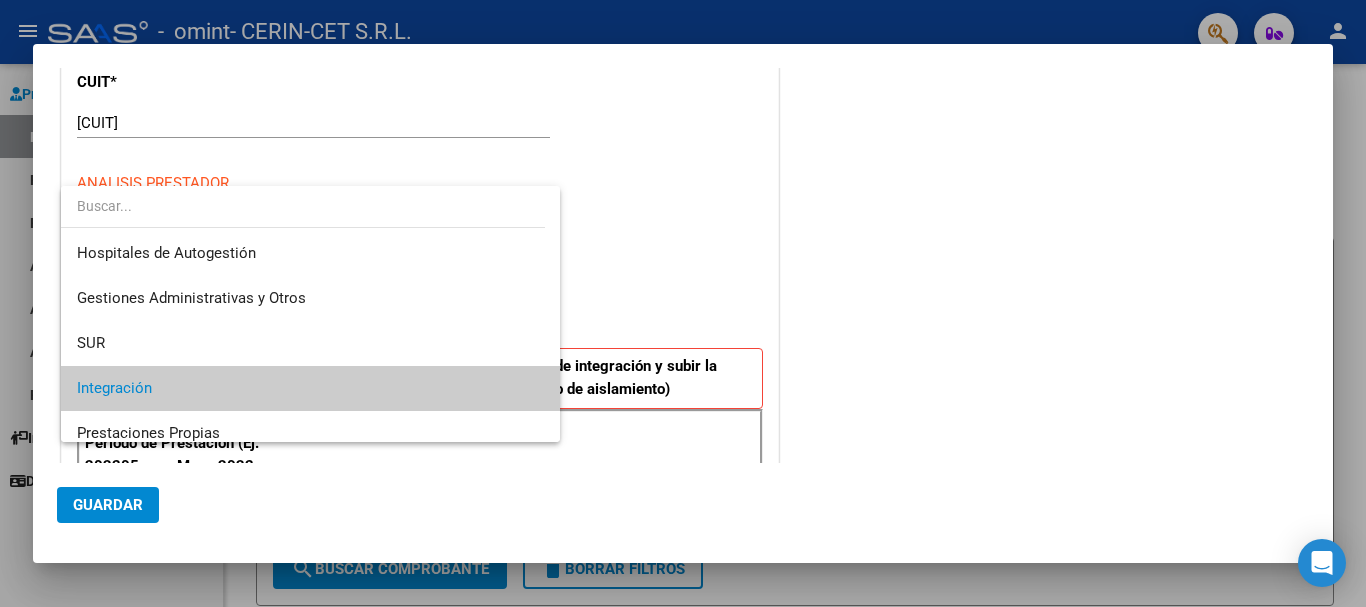 scroll, scrollTop: 75, scrollLeft: 0, axis: vertical 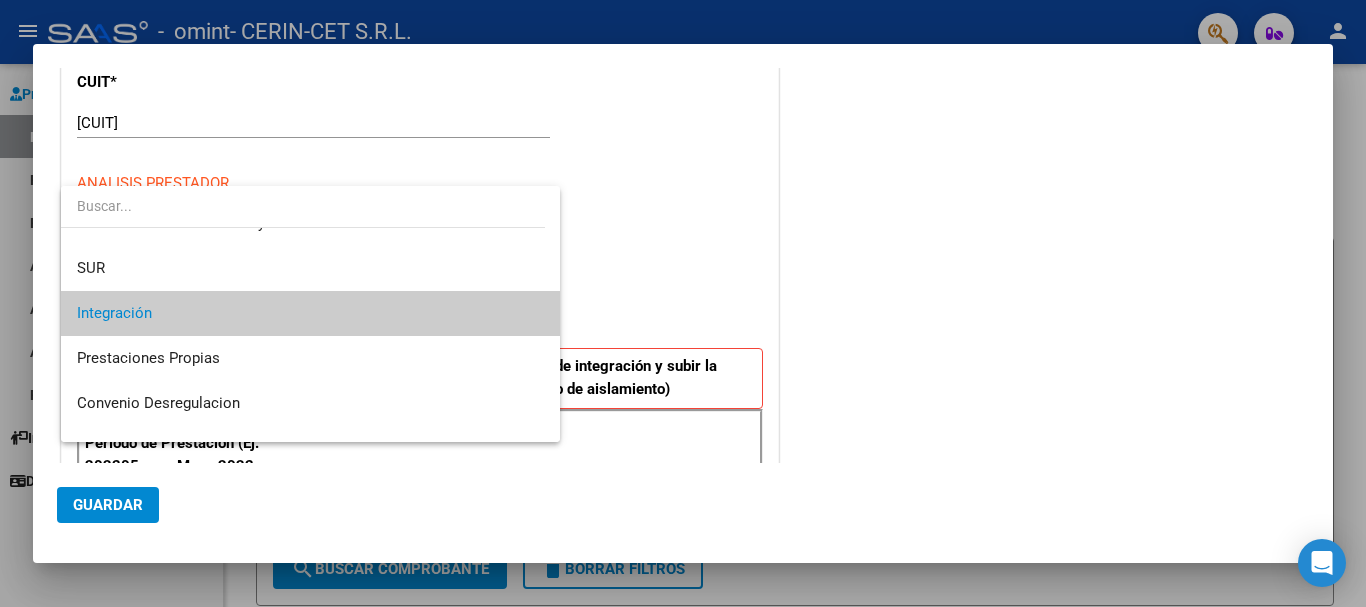 click on "Integración" at bounding box center [310, 313] 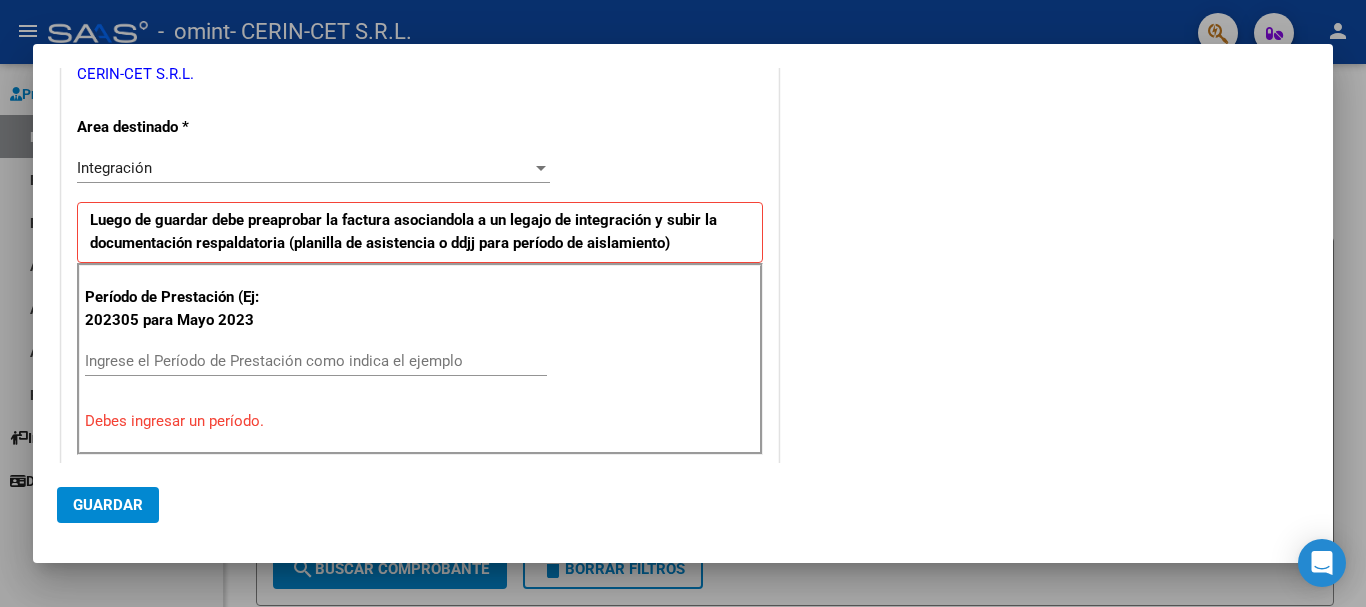 scroll, scrollTop: 429, scrollLeft: 0, axis: vertical 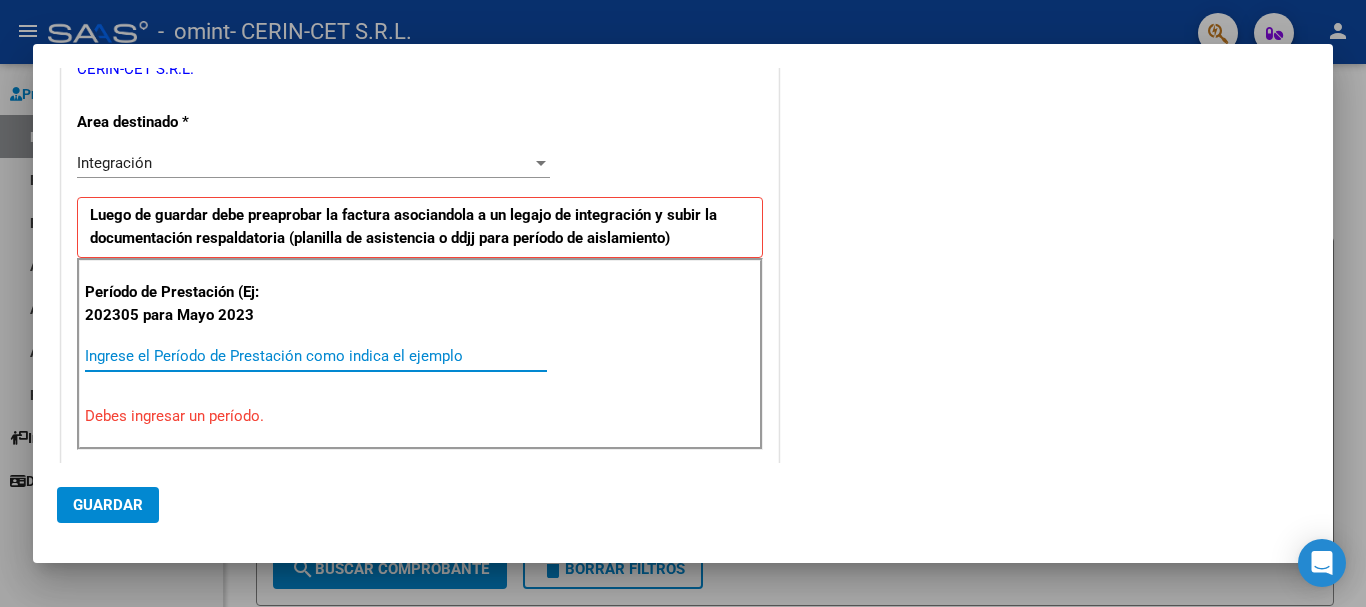 click on "Ingrese el Período de Prestación como indica el ejemplo" at bounding box center (316, 356) 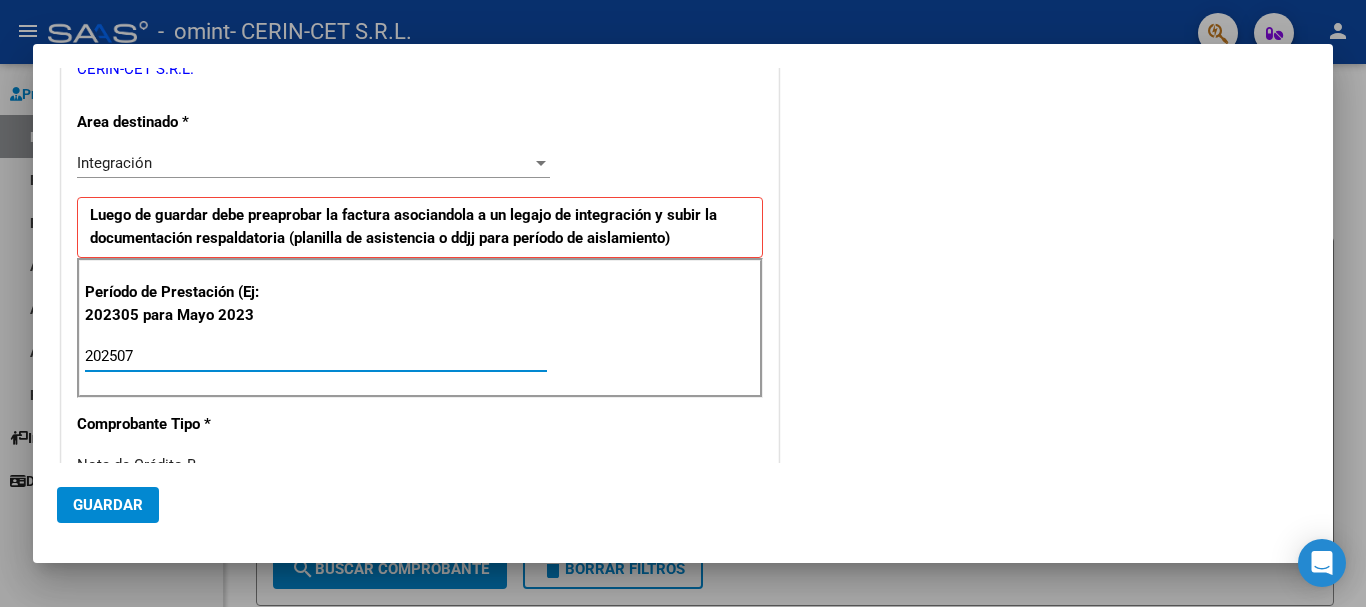 type on "202507" 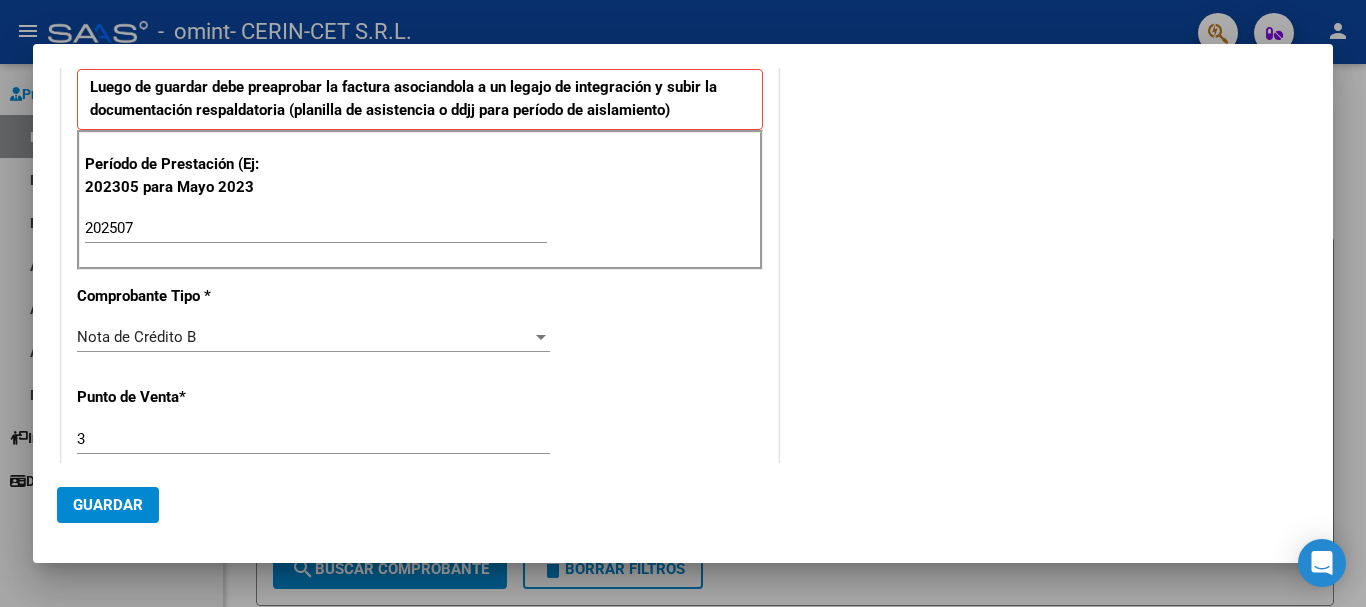 scroll, scrollTop: 562, scrollLeft: 0, axis: vertical 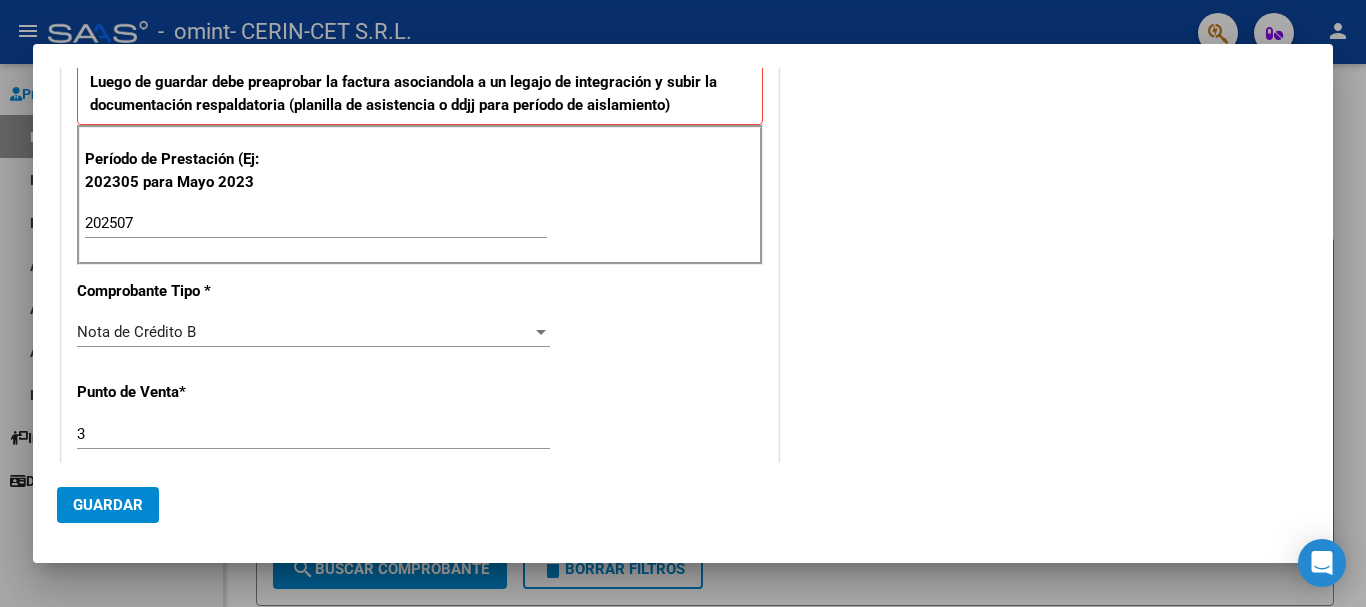 click at bounding box center (541, 332) 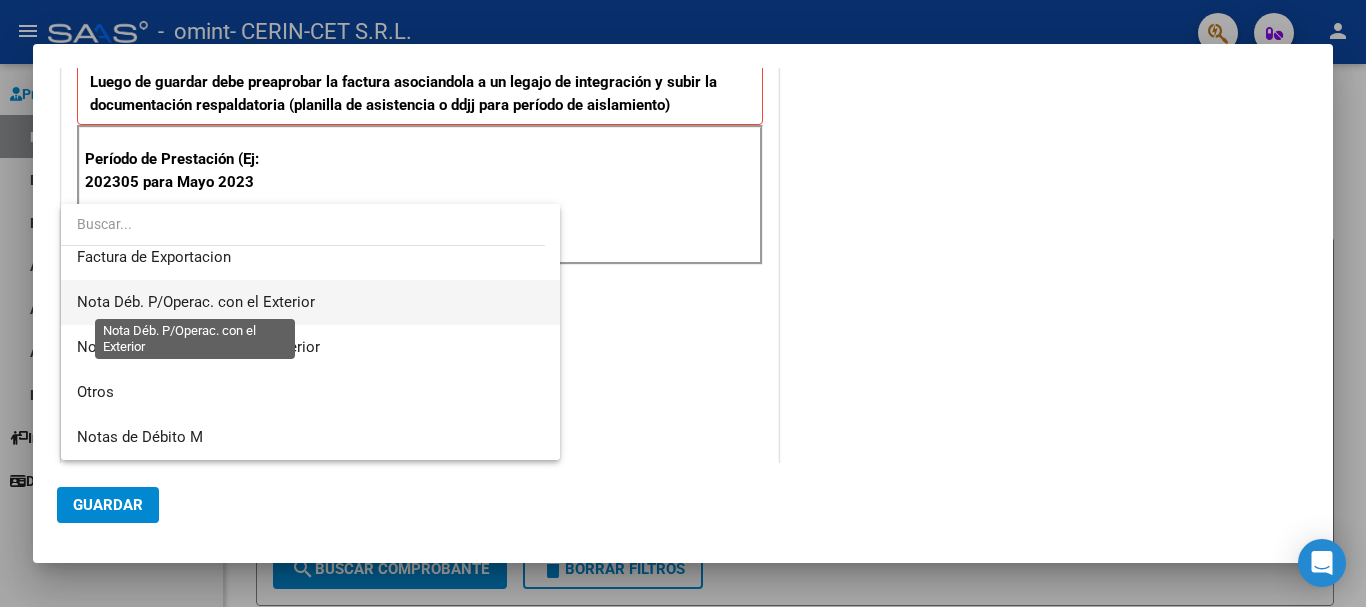 scroll, scrollTop: 0, scrollLeft: 0, axis: both 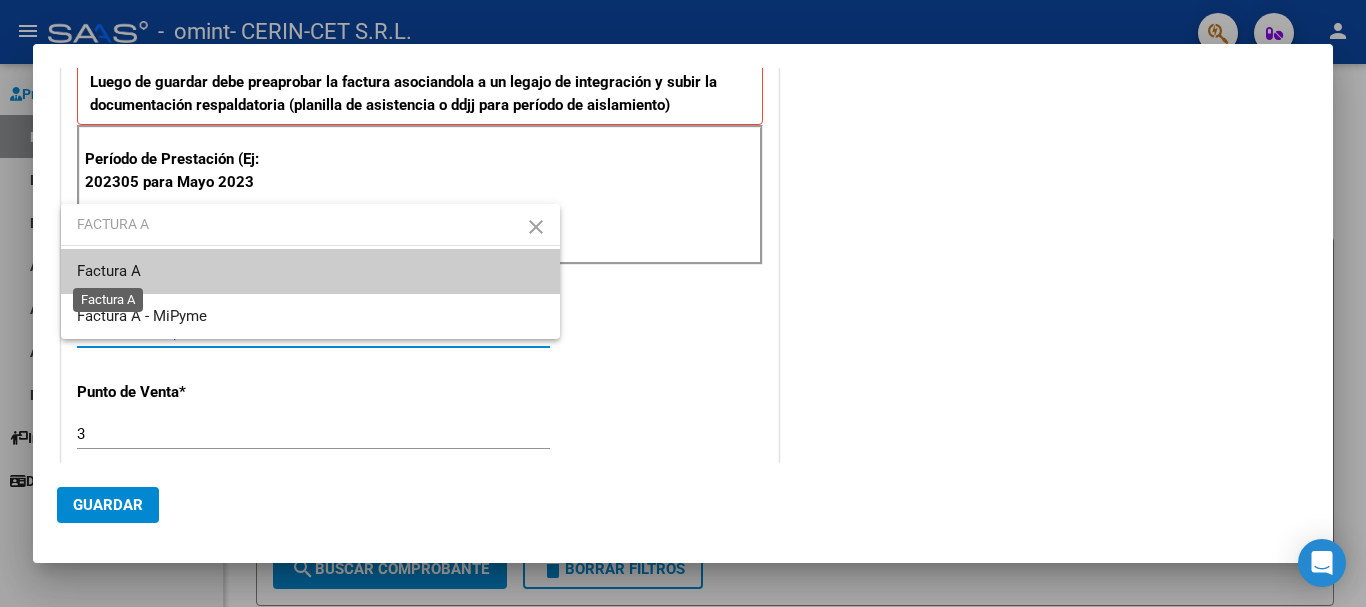 type on "FACTURA A" 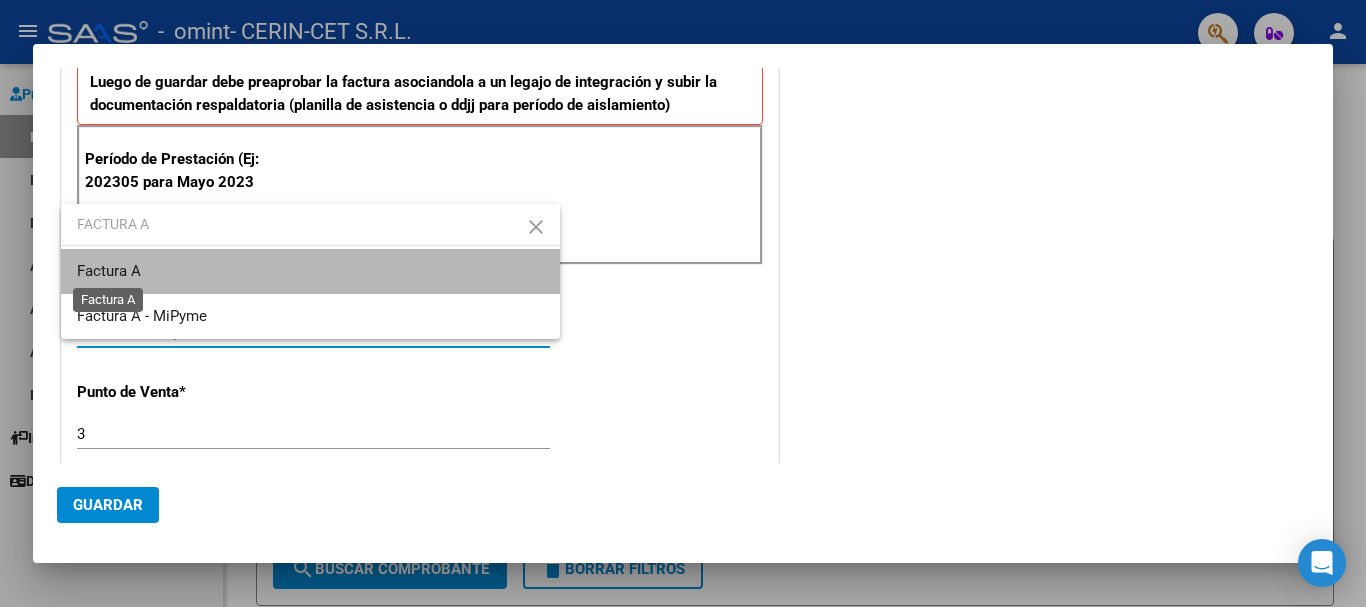 click on "Factura A" at bounding box center (109, 271) 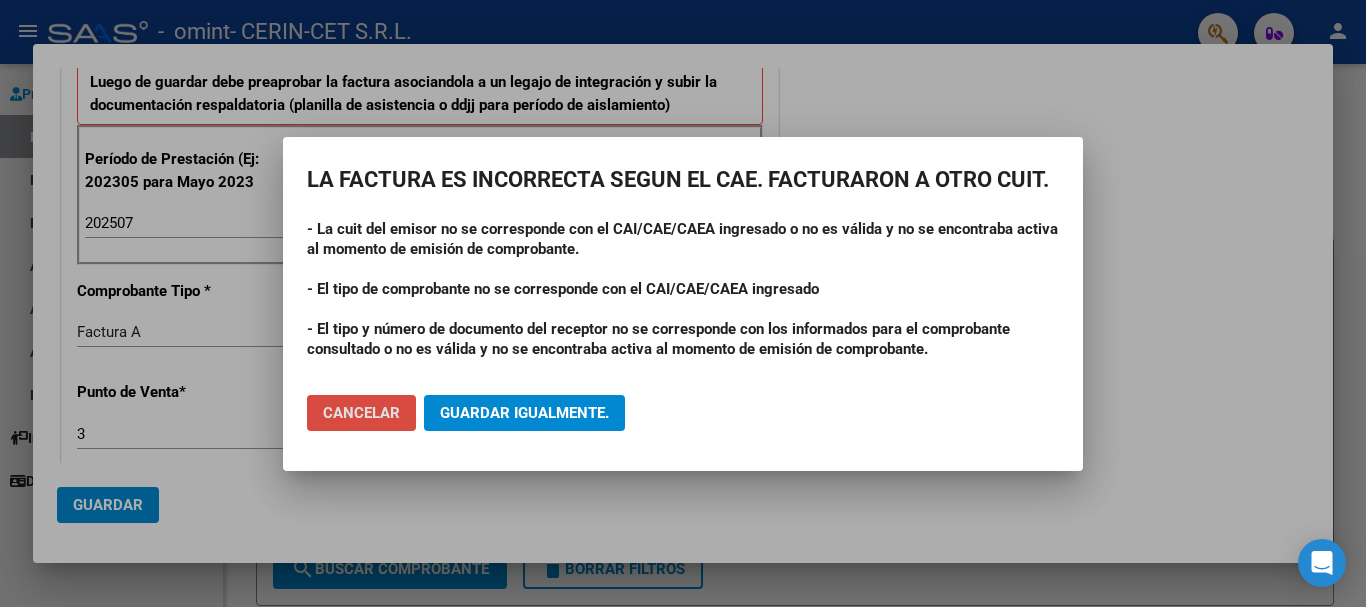 click on "Cancelar" 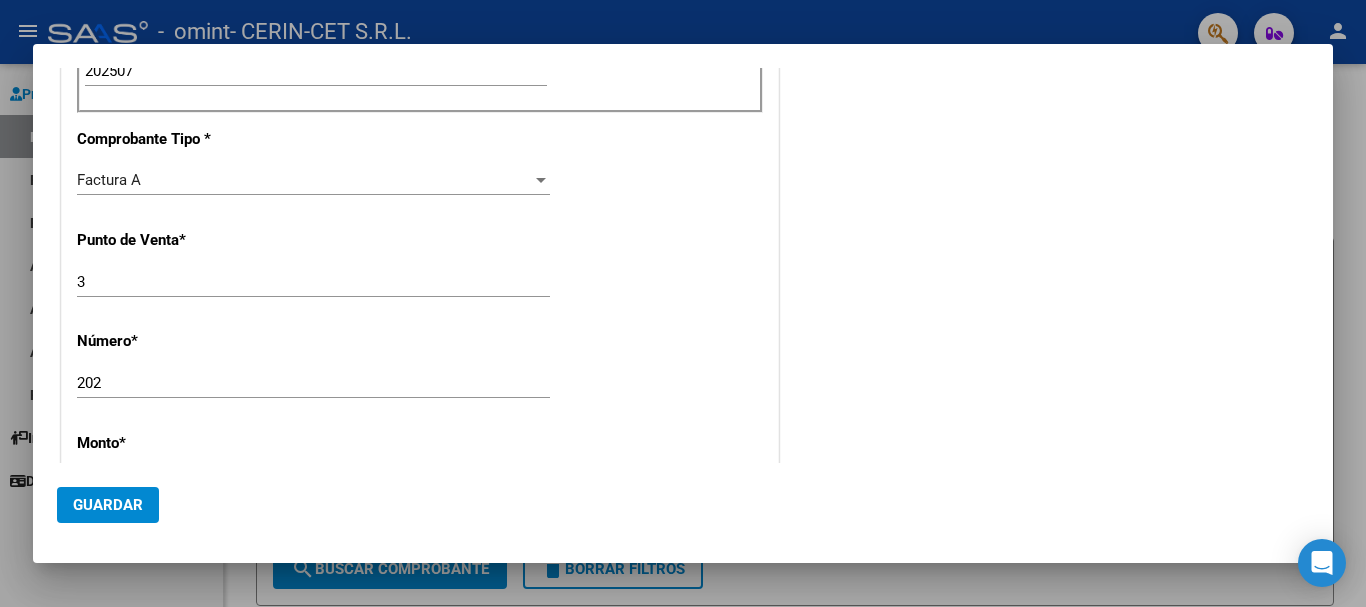 scroll, scrollTop: 724, scrollLeft: 0, axis: vertical 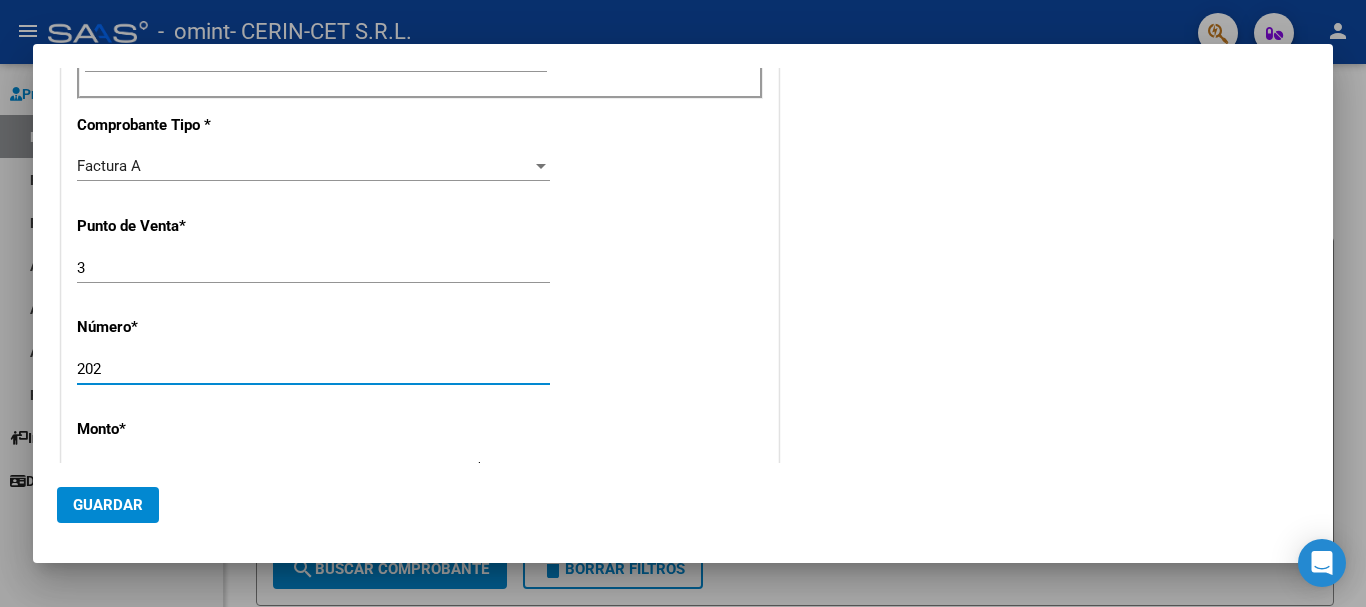 click on "202" at bounding box center [313, 369] 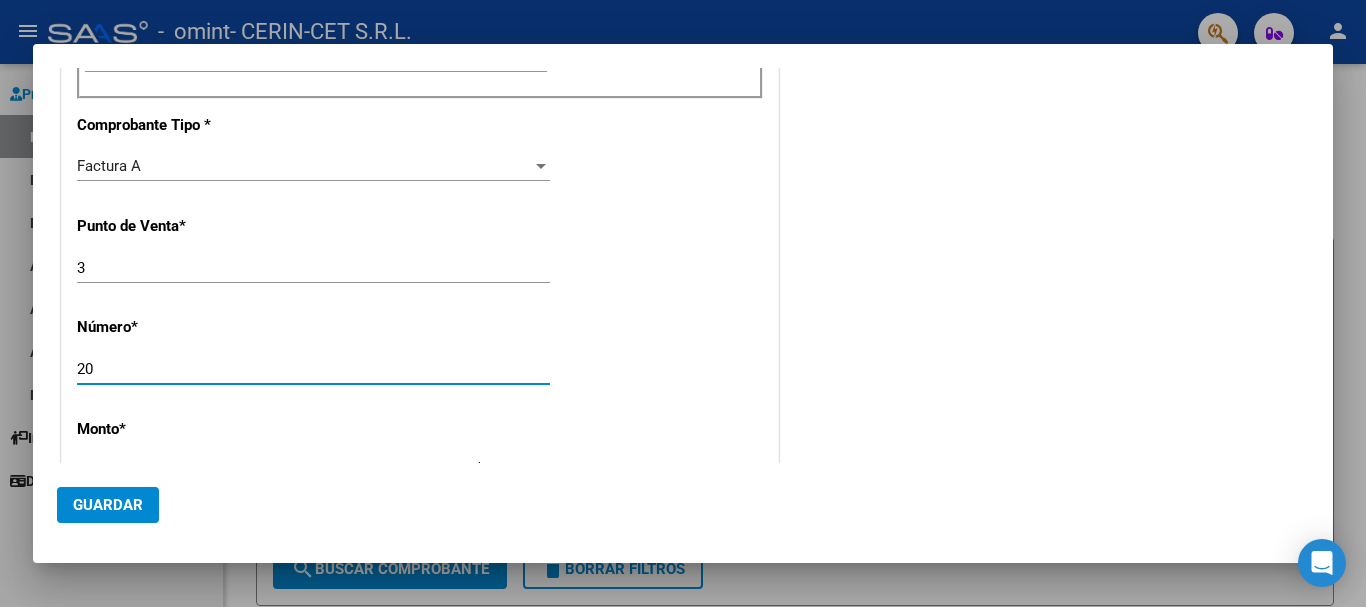 type on "2" 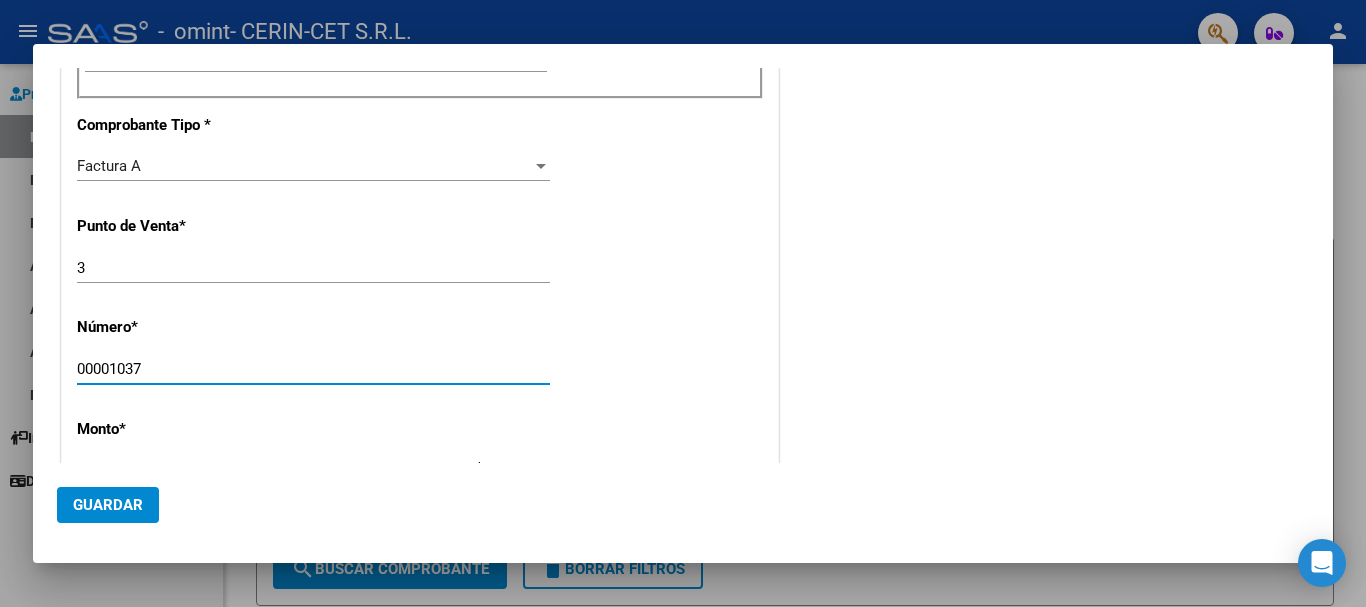 type on "00001037" 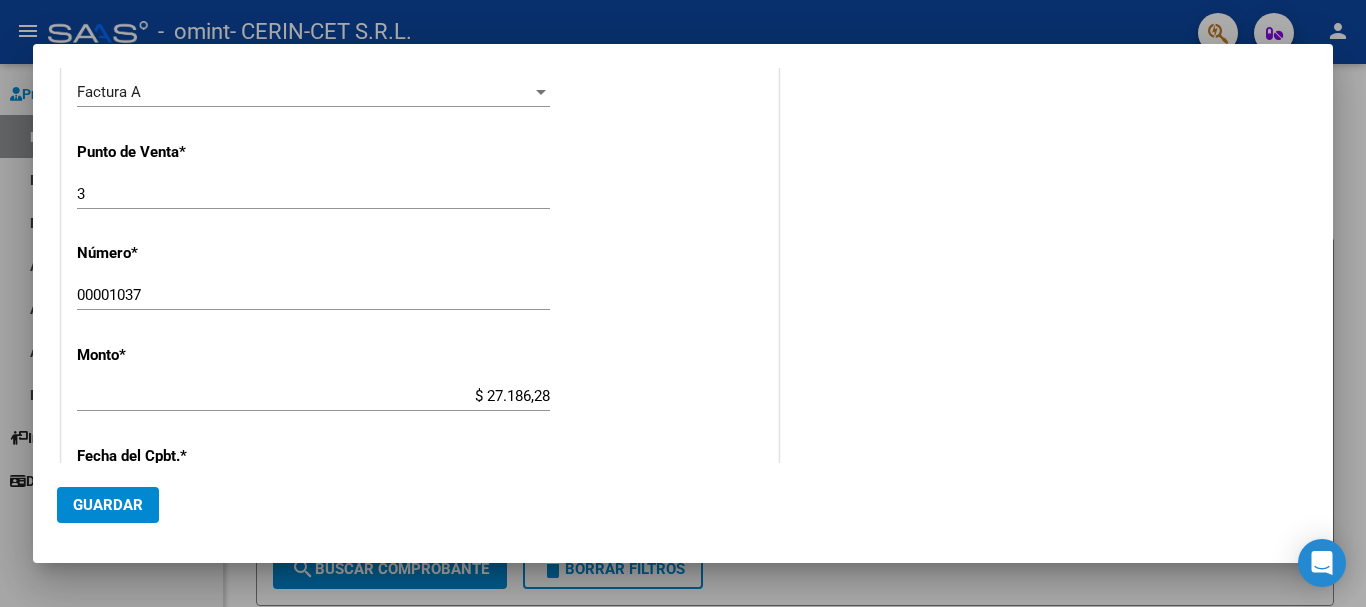 scroll, scrollTop: 812, scrollLeft: 0, axis: vertical 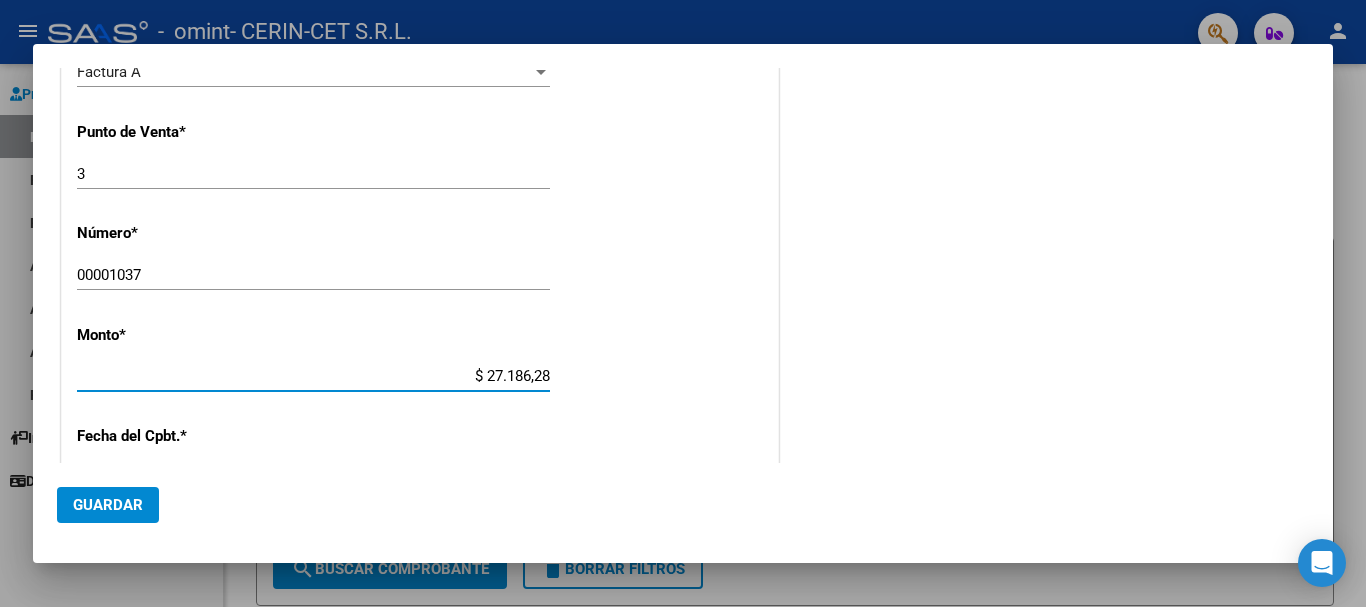 click on "$ 27.186,28" at bounding box center [313, 376] 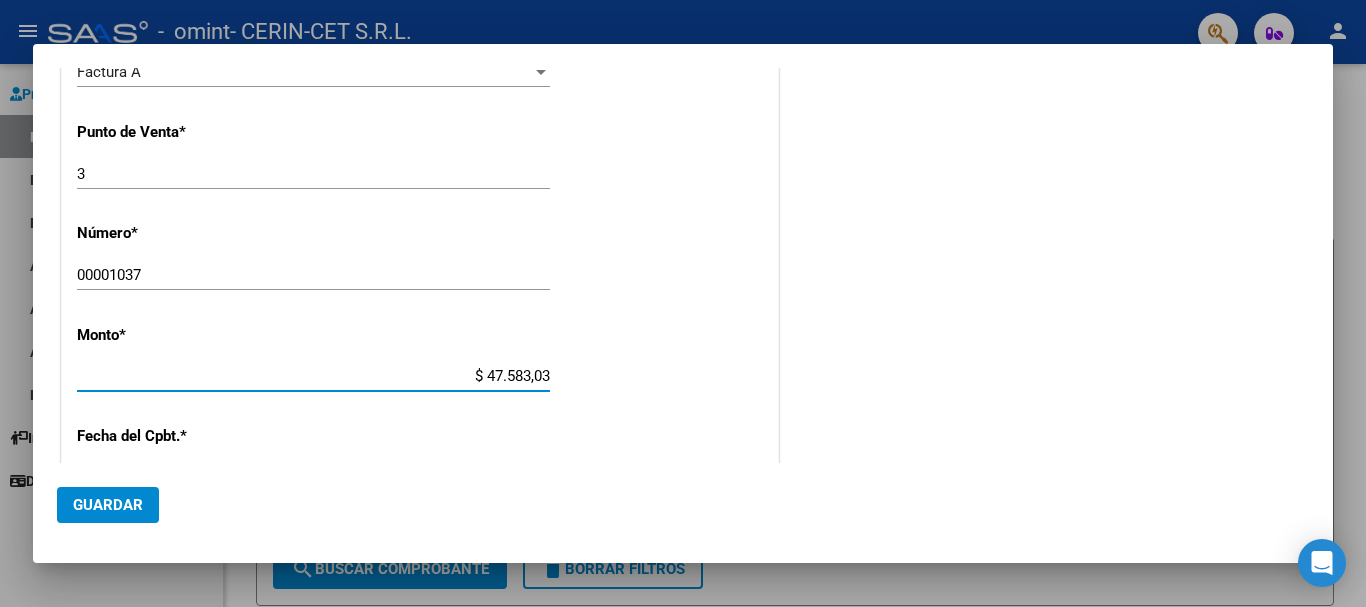 type on "$ 475.830,36" 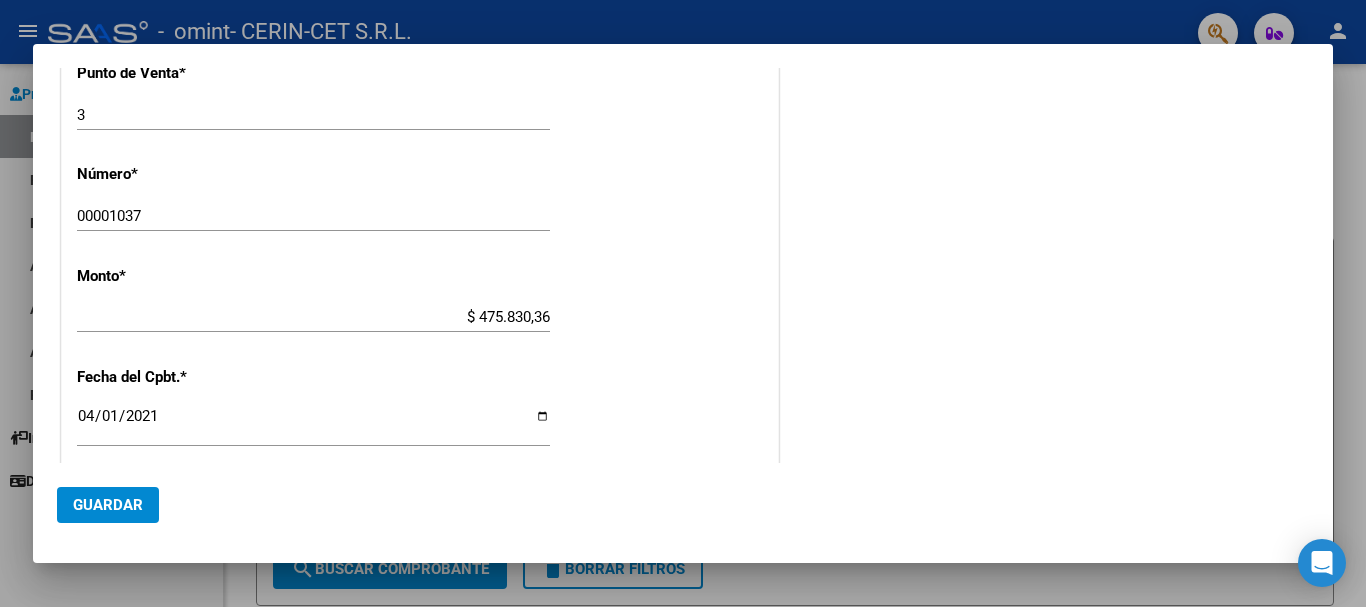 scroll, scrollTop: 890, scrollLeft: 0, axis: vertical 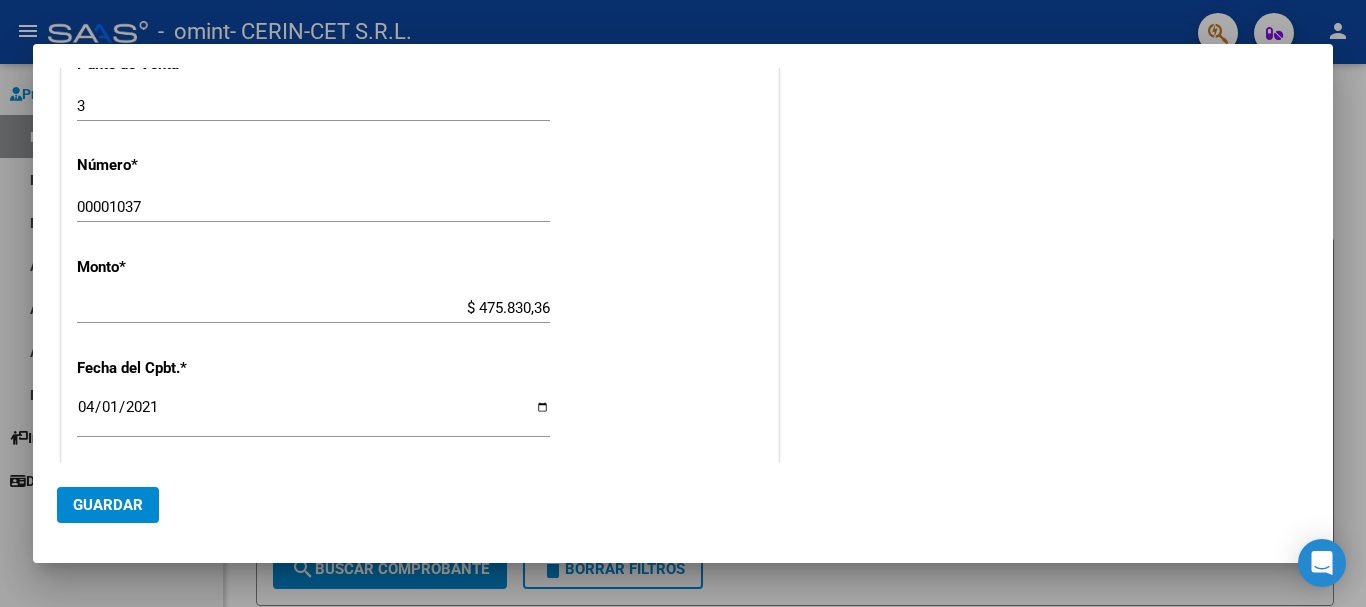 click on "2021-04-01" at bounding box center (313, 415) 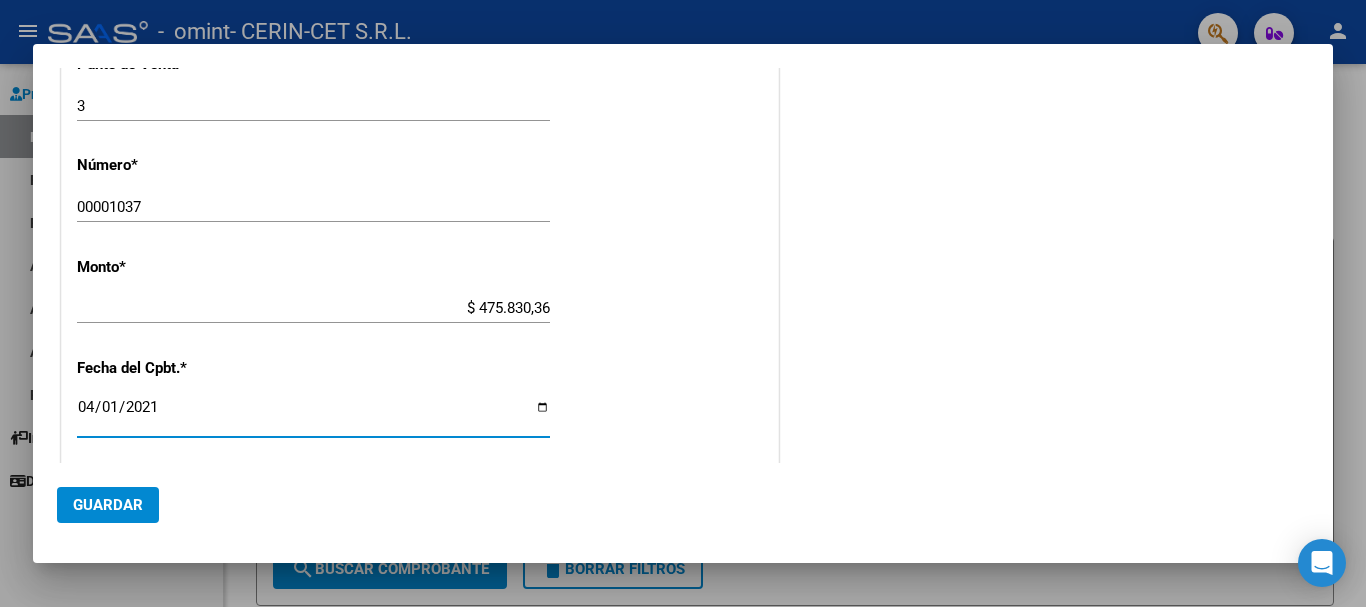 type on "2021-04-03" 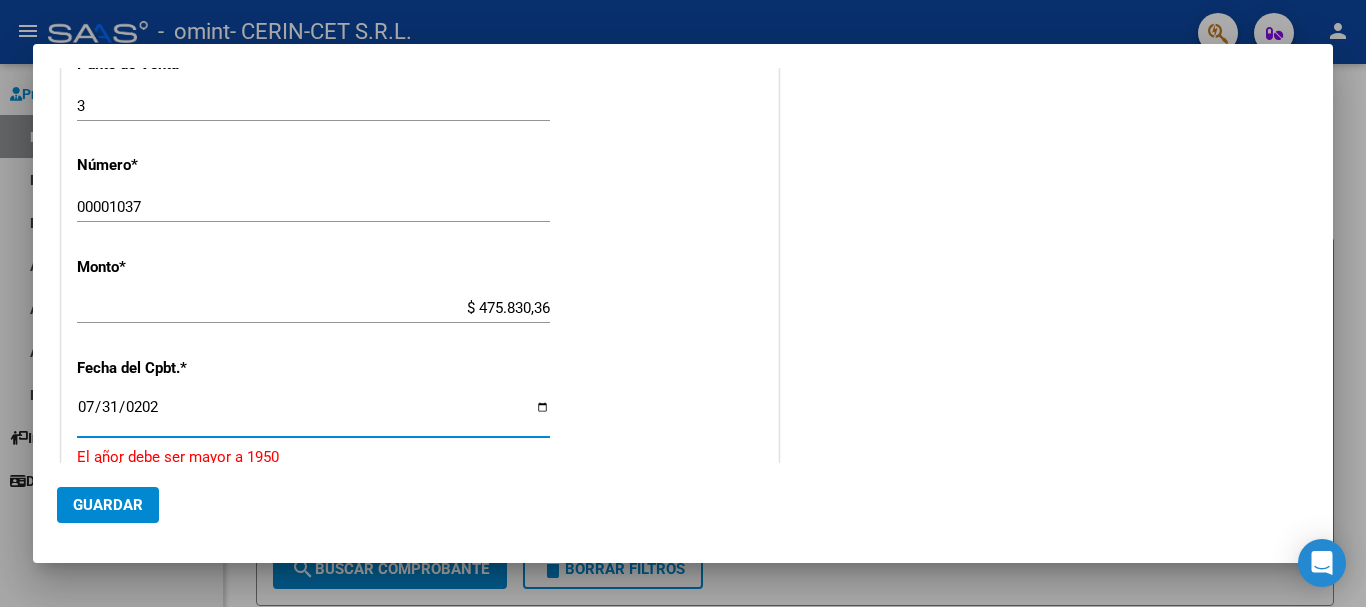 type on "2025-07-31" 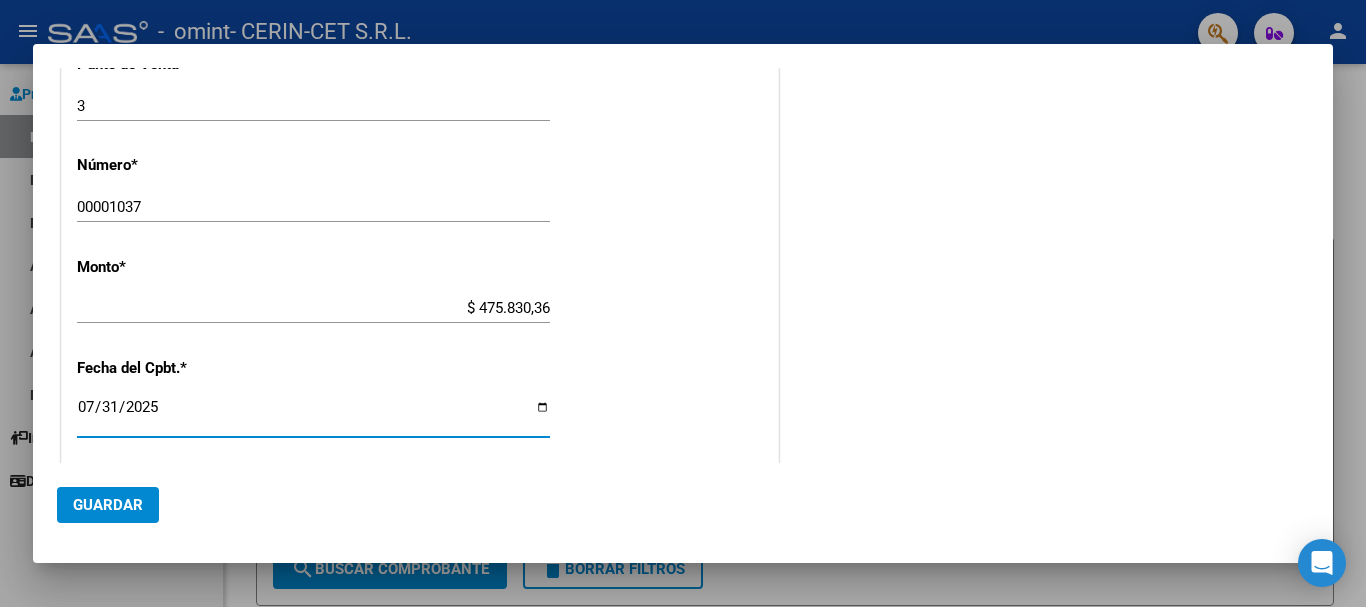 click on "[DATE] Ingresar la fecha" 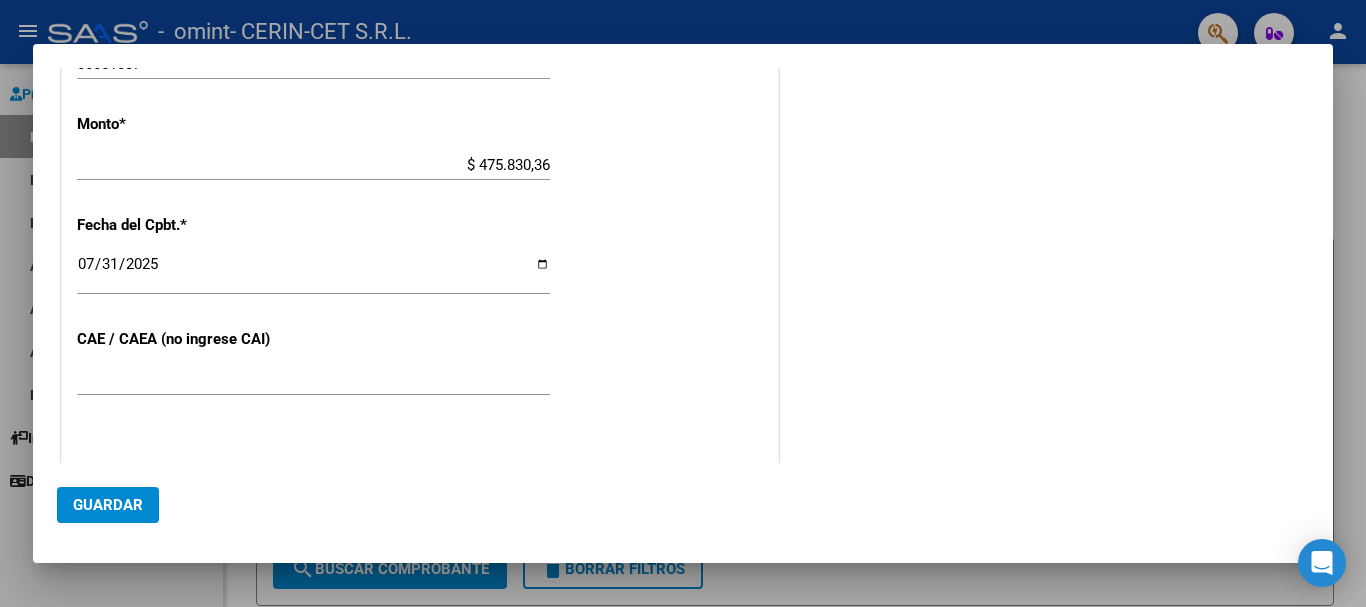 scroll, scrollTop: 1043, scrollLeft: 0, axis: vertical 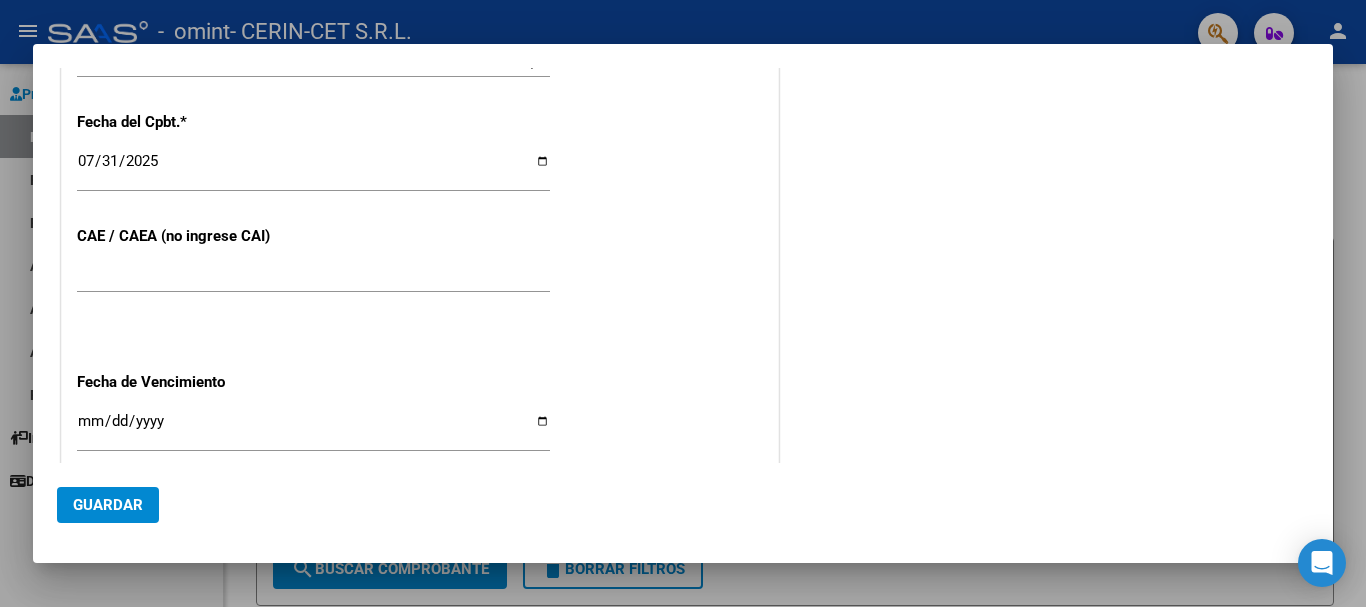 click on "[CAE]" at bounding box center (313, 277) 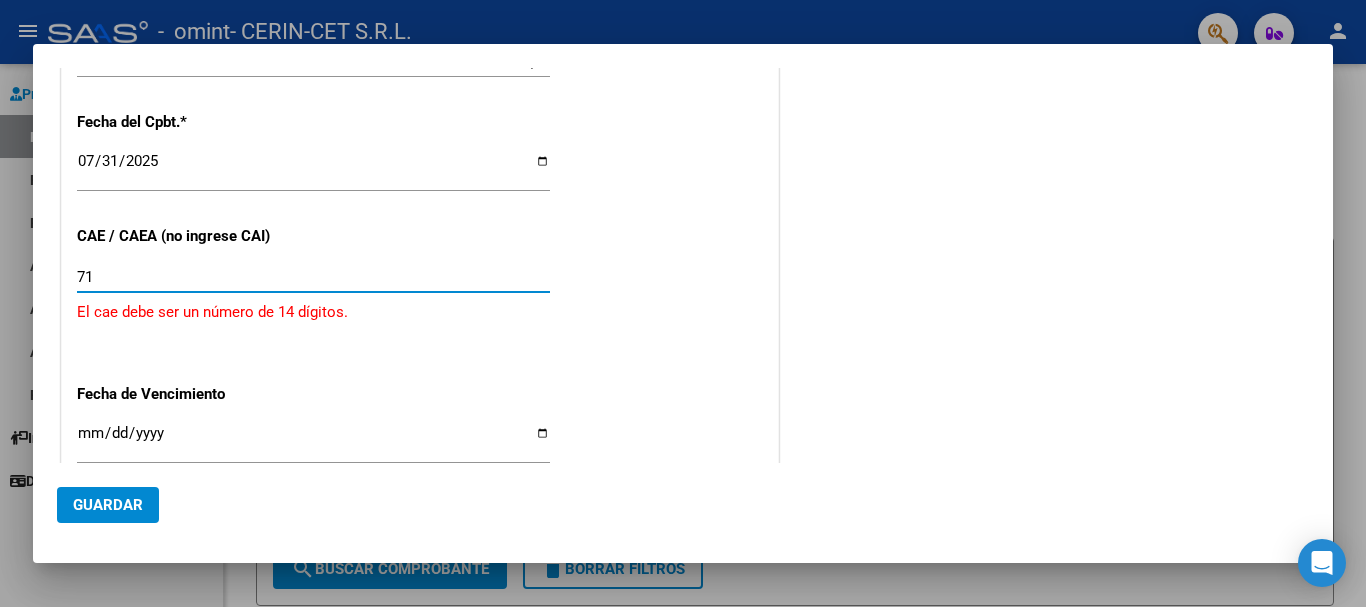 type on "7" 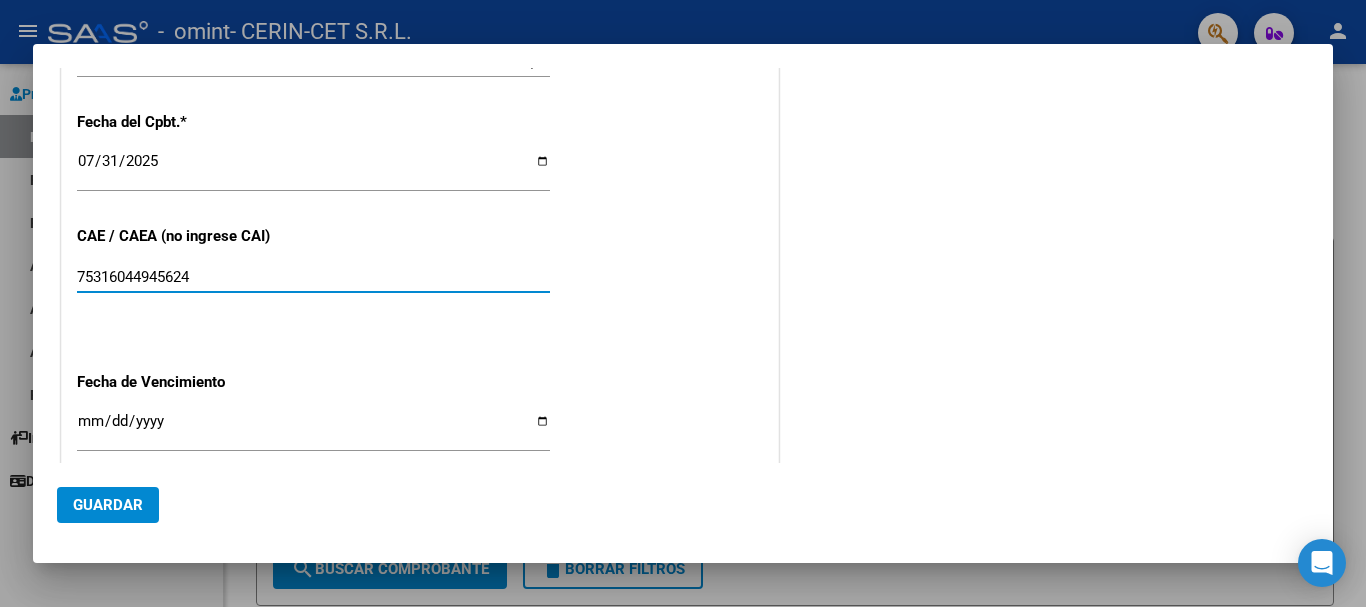 type on "75316044945624" 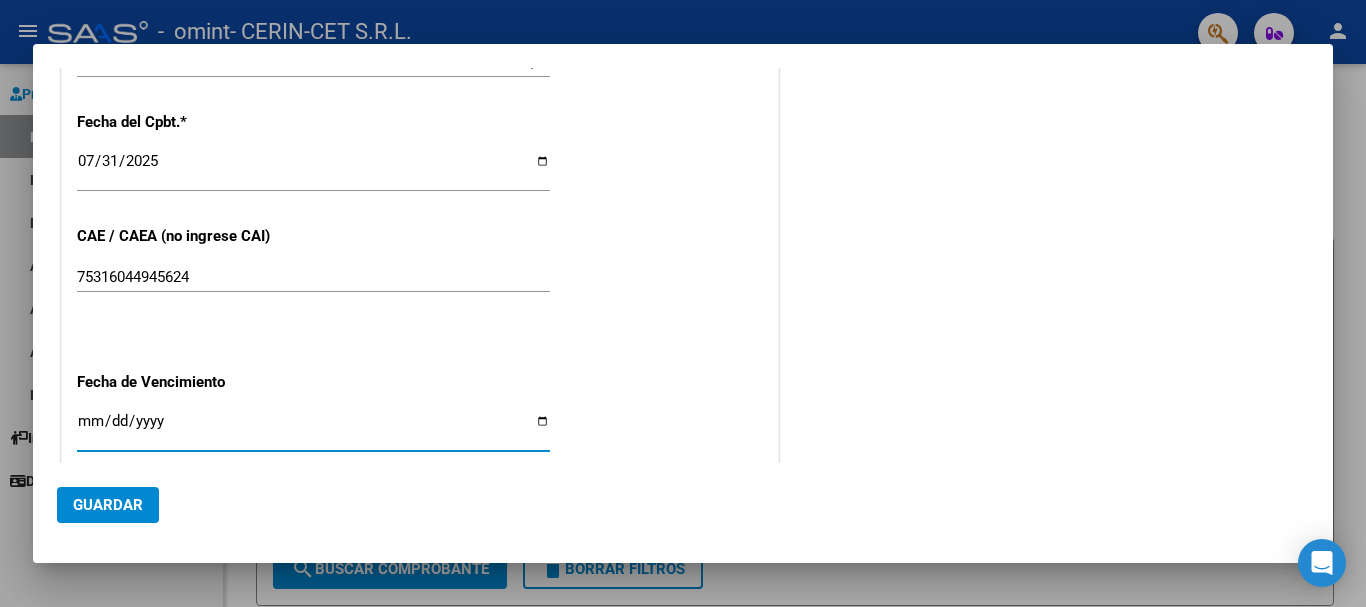 click on "Ingresar la fecha" at bounding box center (313, 429) 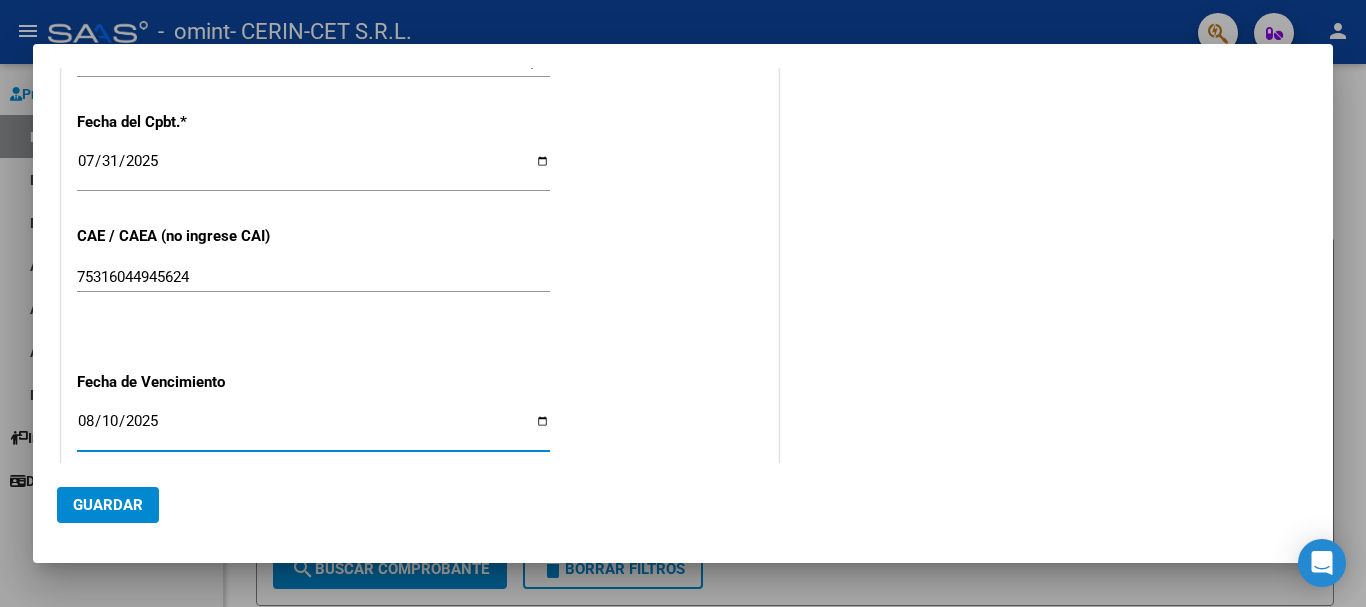 type on "2025-08-10" 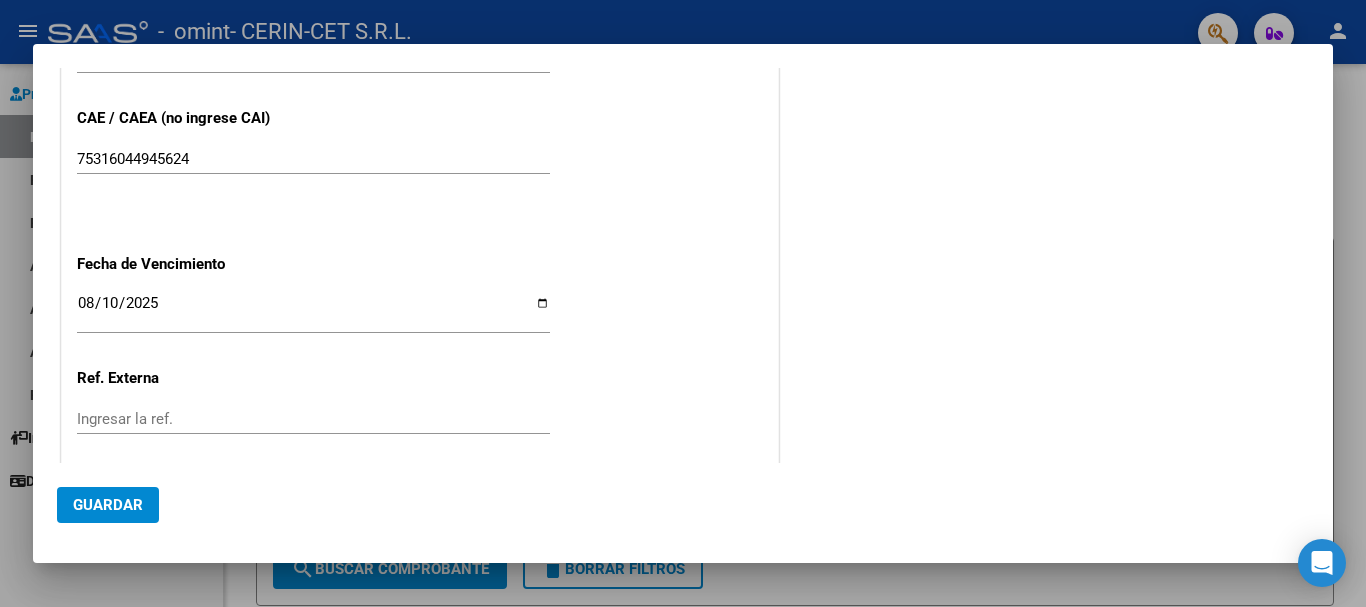 scroll, scrollTop: 1365, scrollLeft: 0, axis: vertical 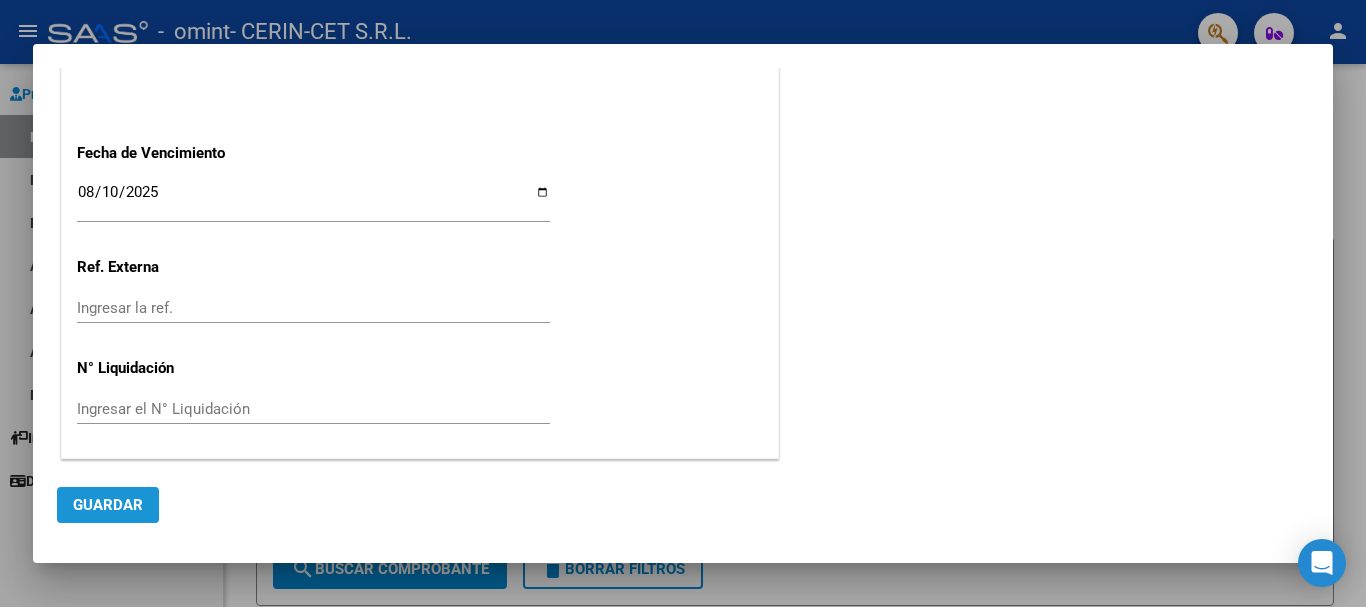click on "Guardar" 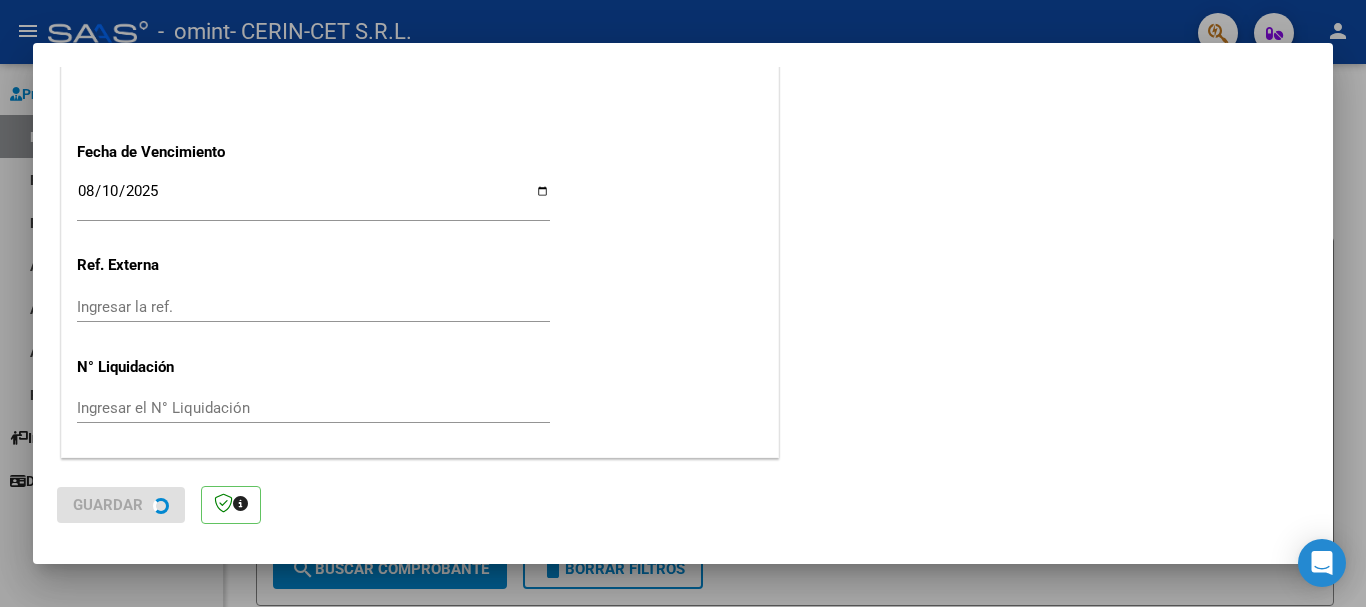 scroll, scrollTop: 0, scrollLeft: 0, axis: both 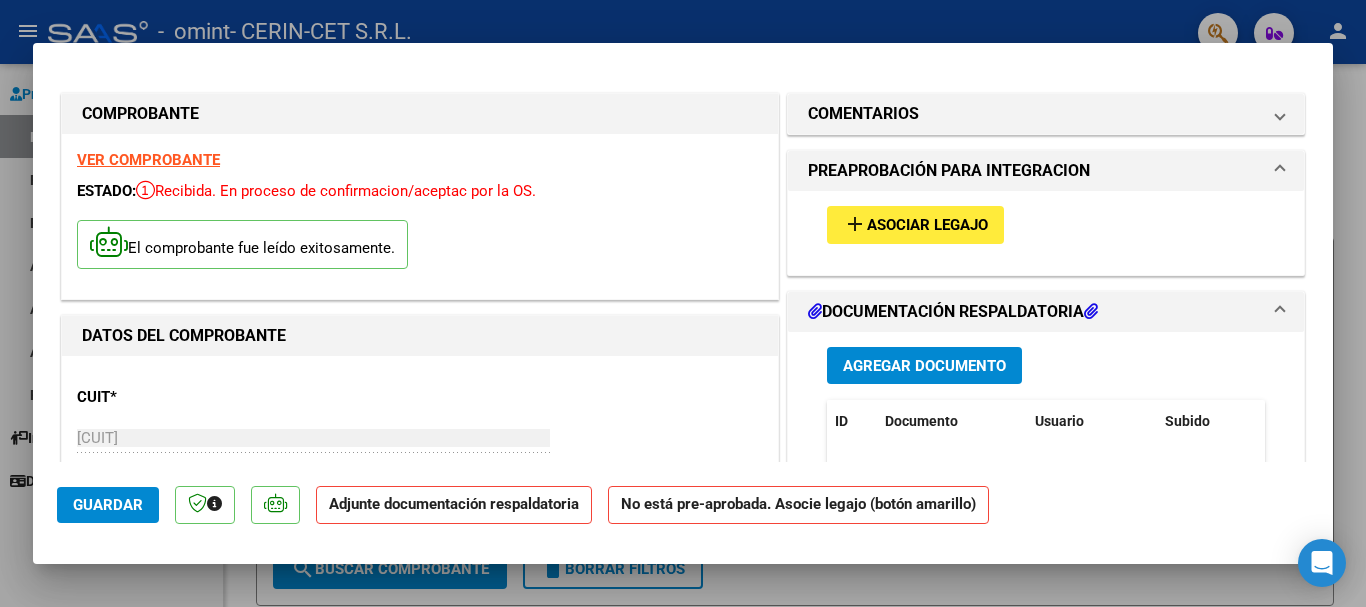 click on "Asociar Legajo" at bounding box center [927, 226] 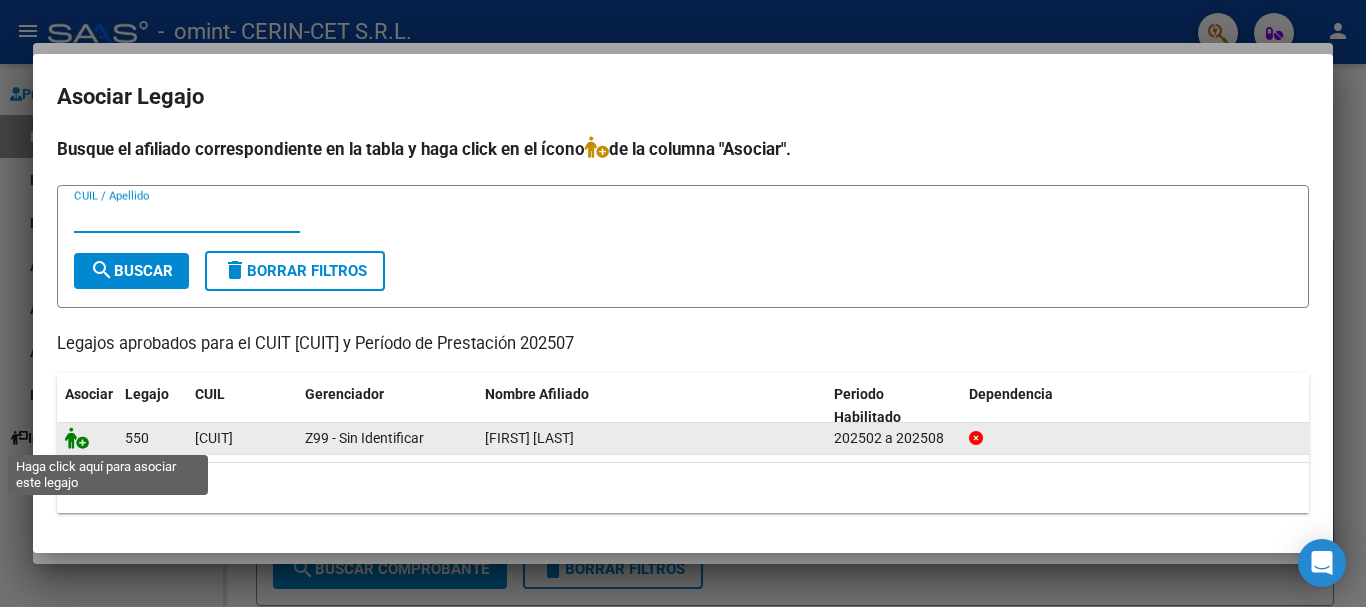 click 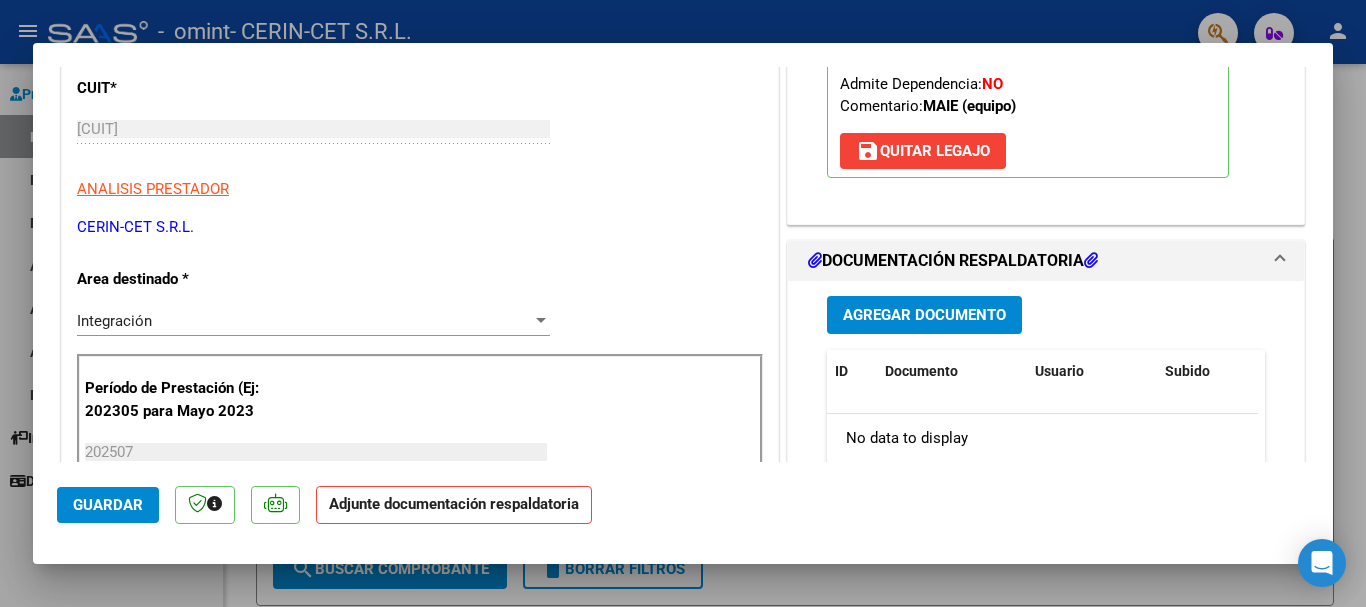 scroll, scrollTop: 339, scrollLeft: 0, axis: vertical 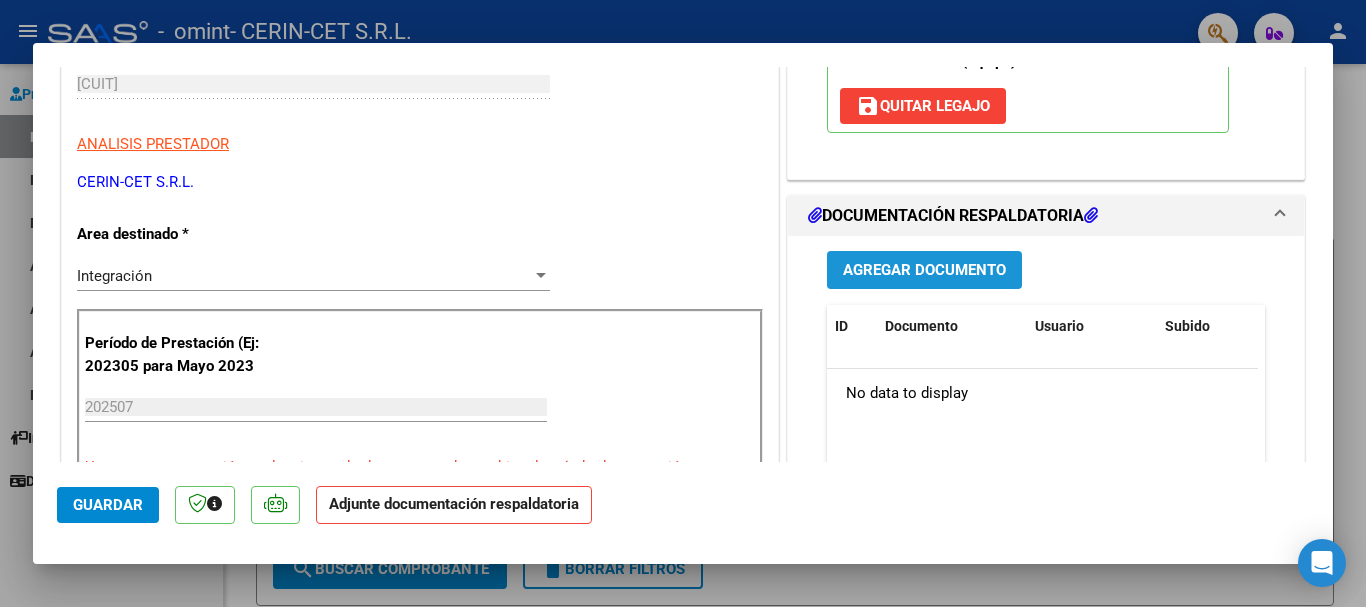 click on "Agregar Documento" at bounding box center (924, 271) 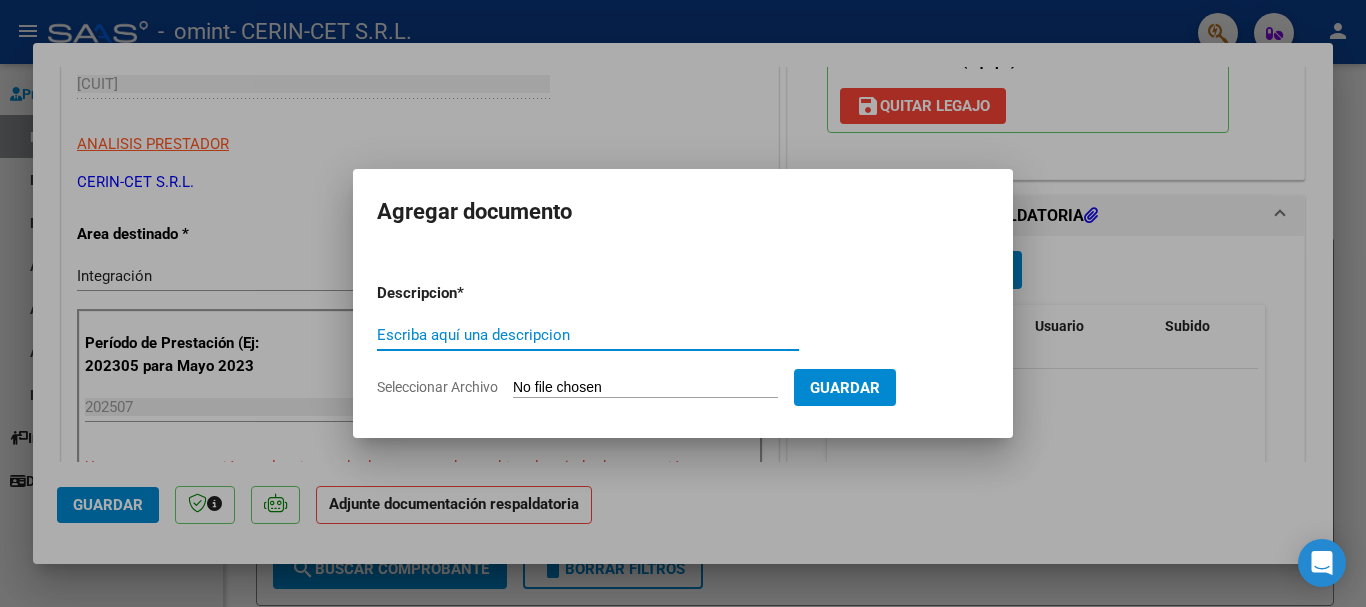 click on "Escriba aquí una descripcion" at bounding box center (588, 335) 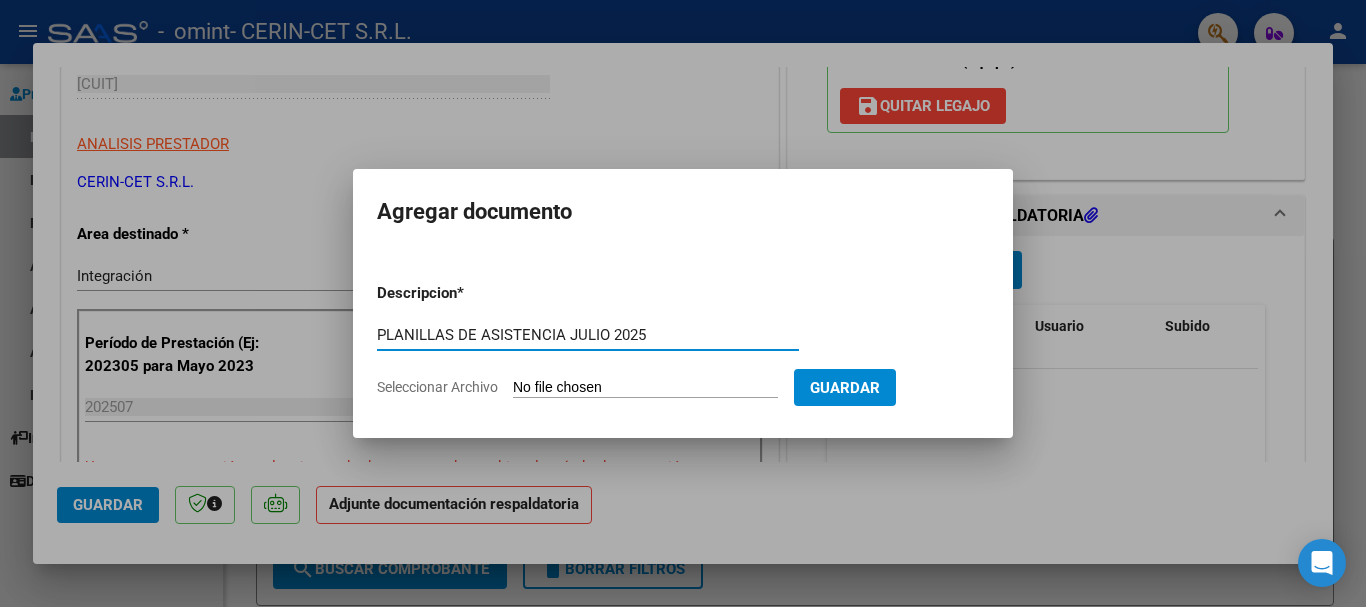 type on "PLANILLAS DE ASISTENCIA JULIO 2025" 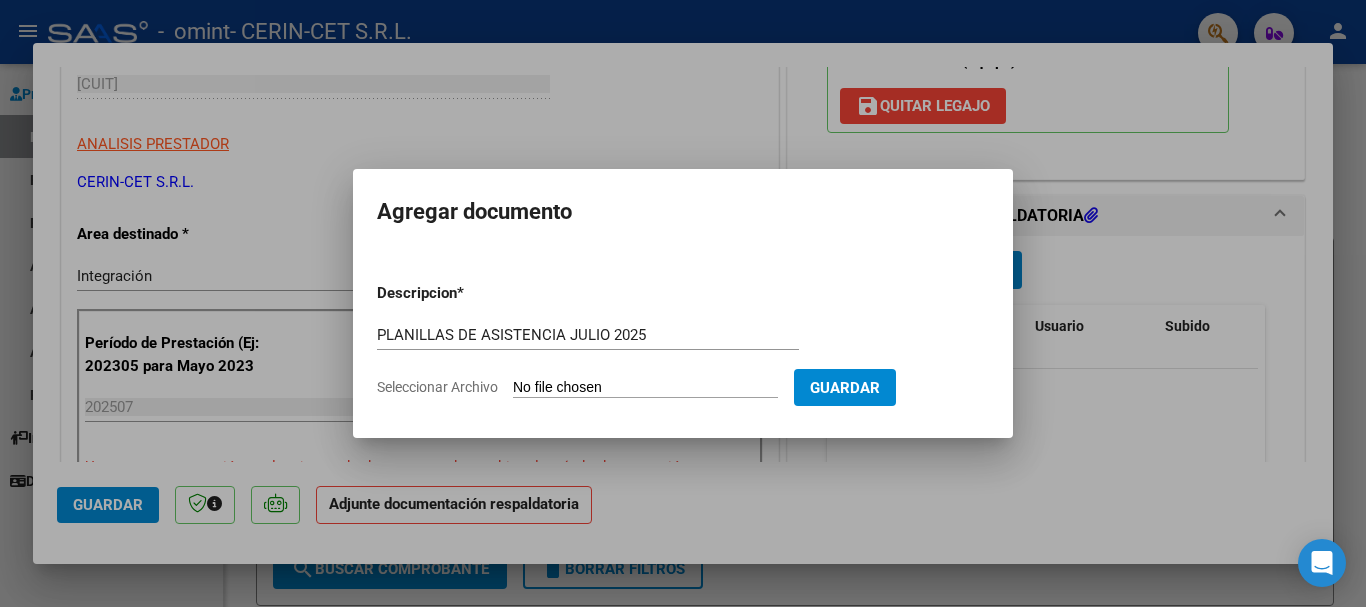 click on "Seleccionar Archivo" at bounding box center [645, 388] 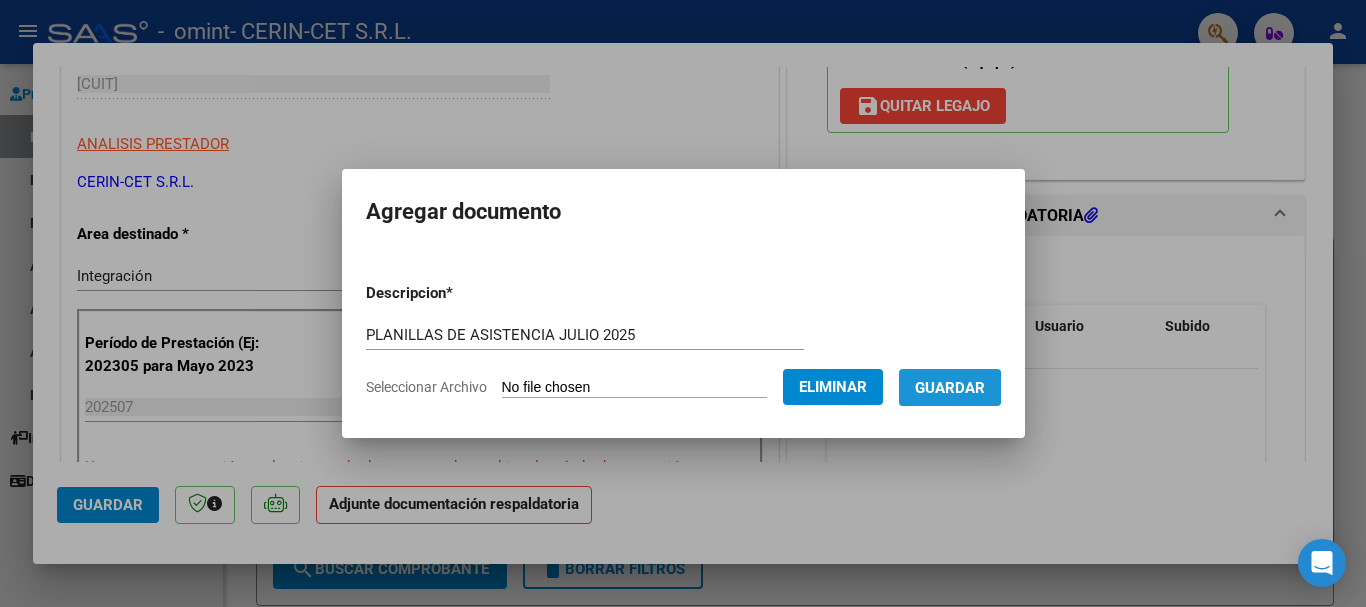 click on "Guardar" at bounding box center [950, 388] 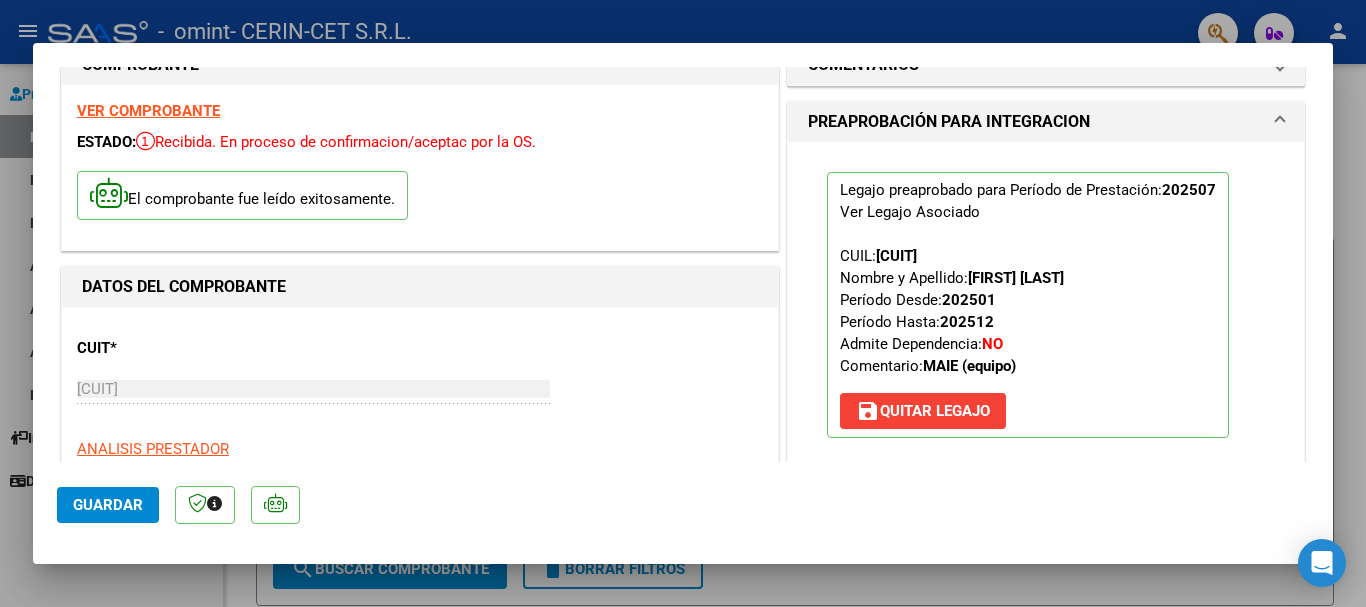 scroll, scrollTop: 0, scrollLeft: 0, axis: both 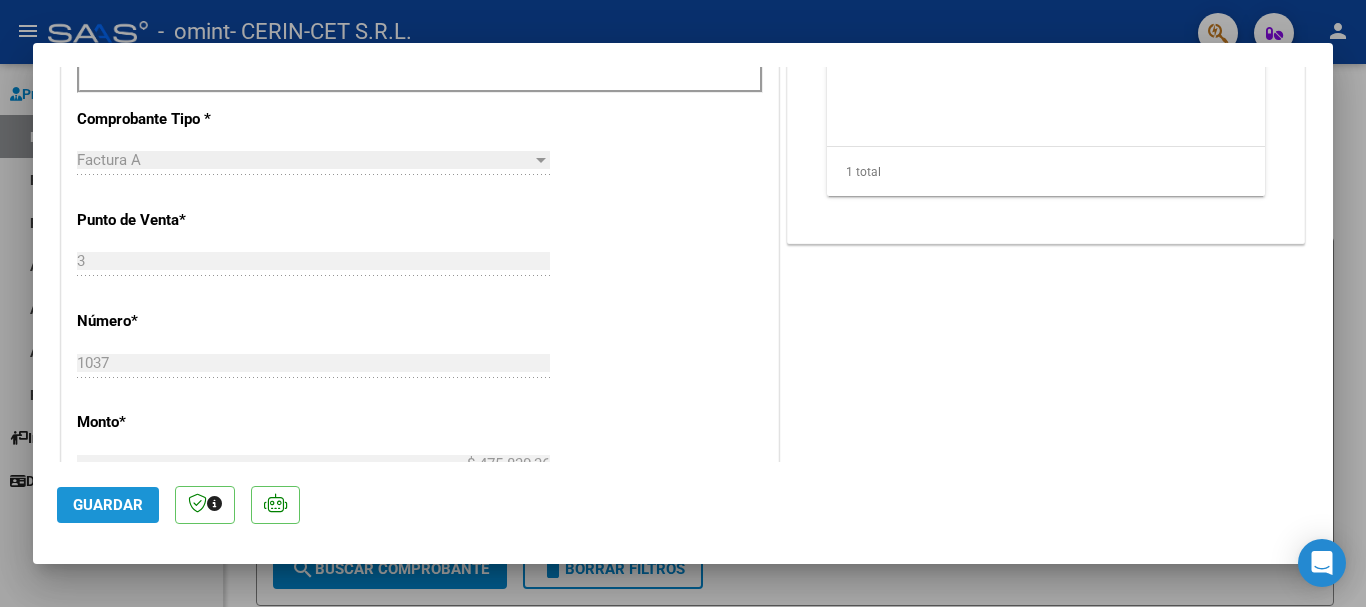 click on "Guardar" 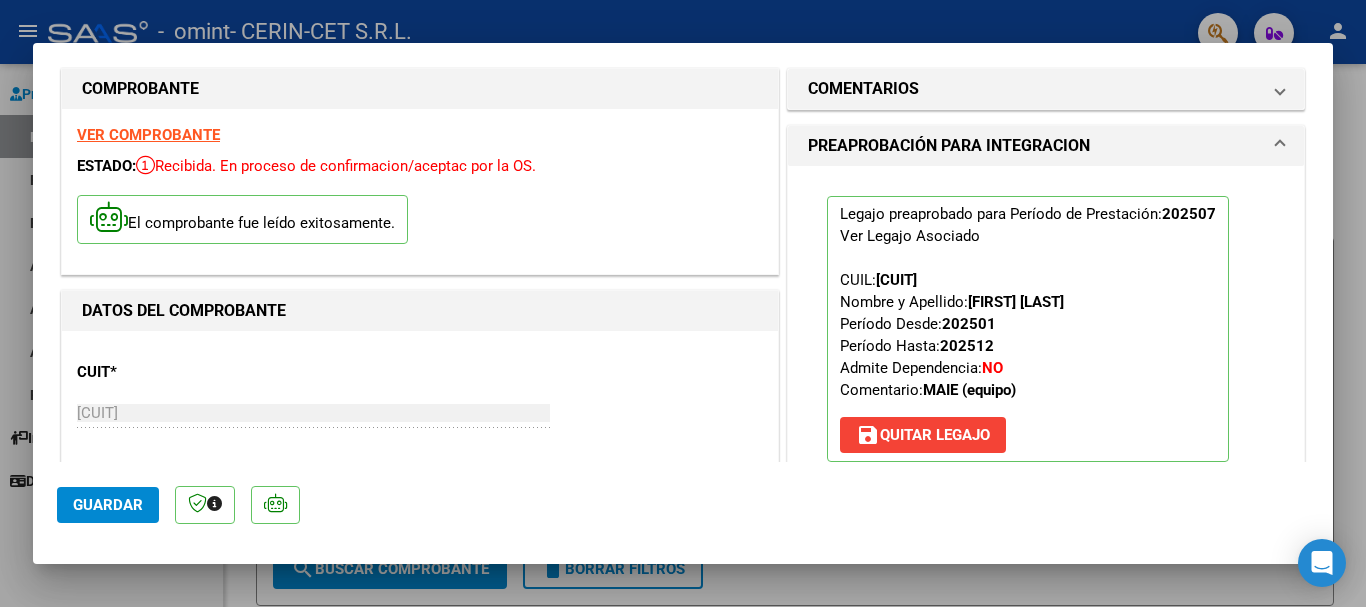 scroll, scrollTop: 0, scrollLeft: 0, axis: both 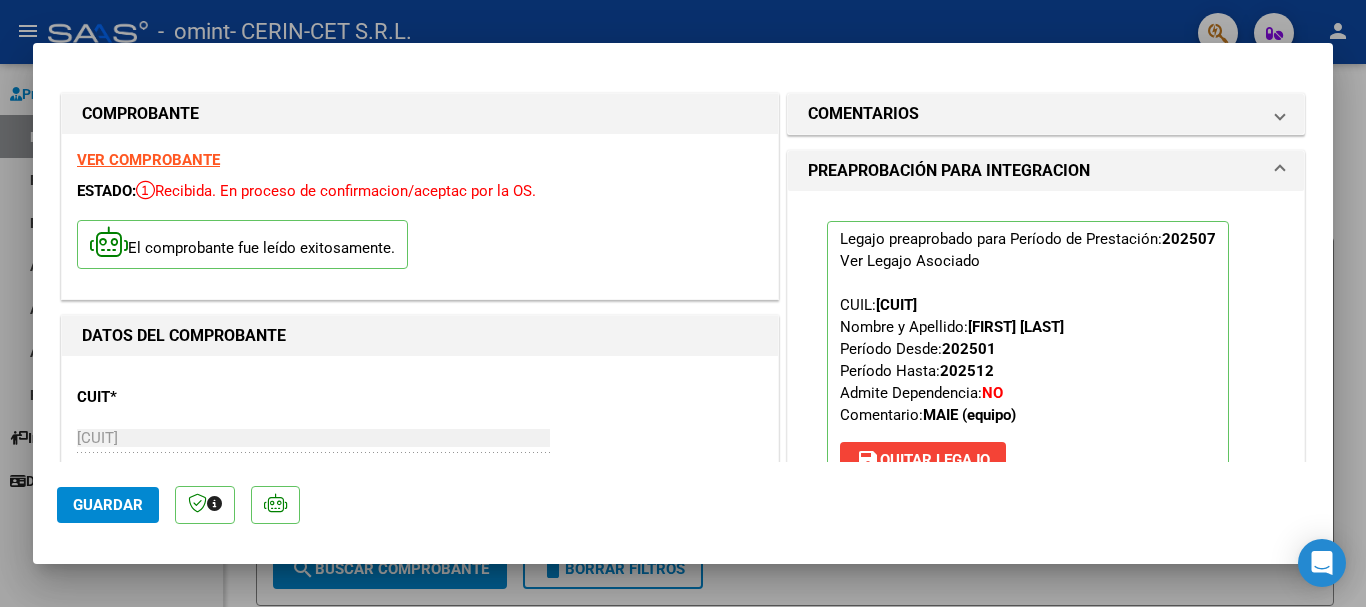 click at bounding box center (683, 303) 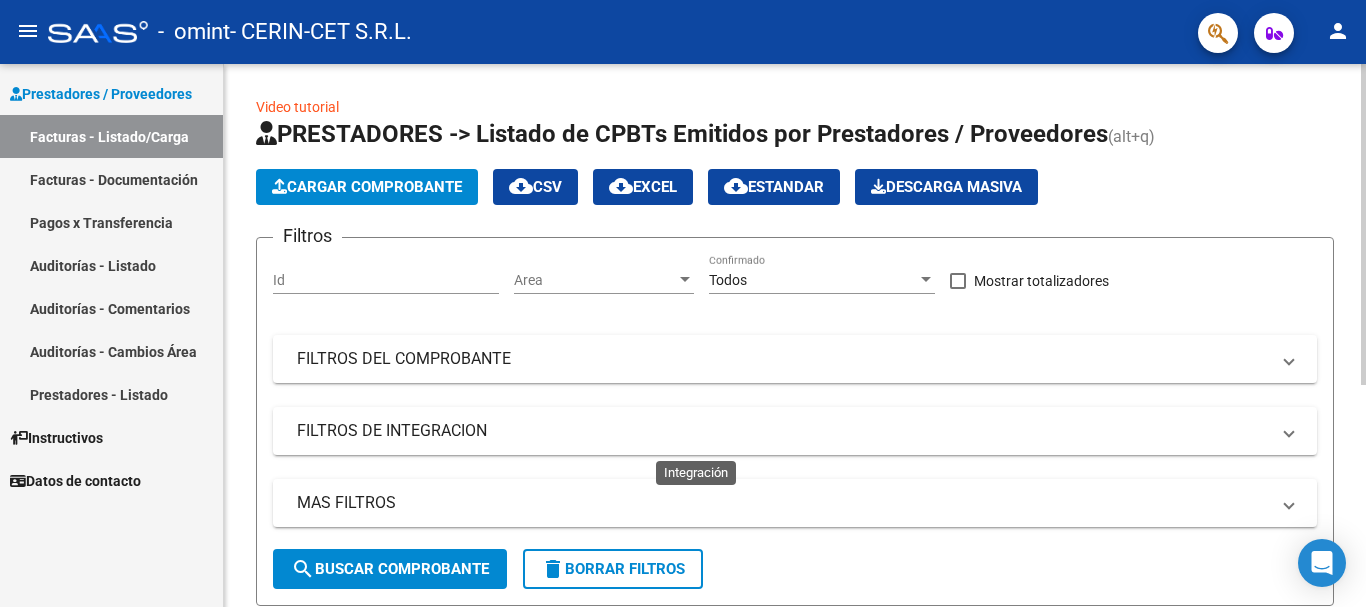 scroll, scrollTop: 375, scrollLeft: 0, axis: vertical 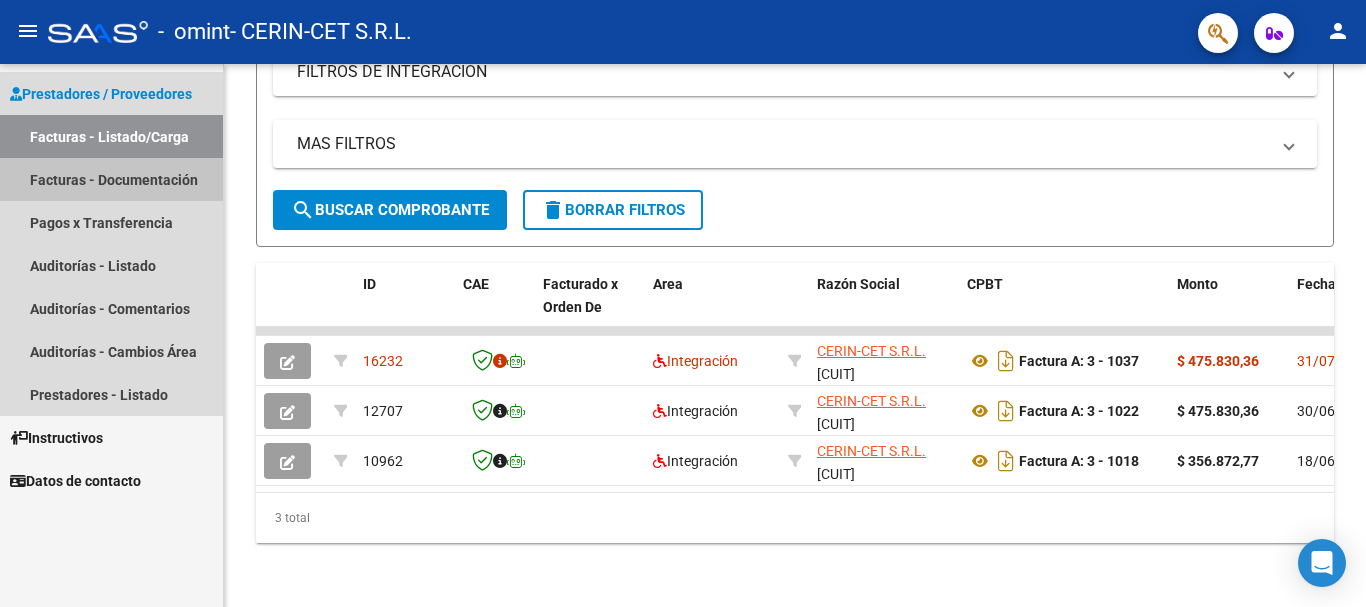 click on "Facturas - Documentación" at bounding box center [111, 179] 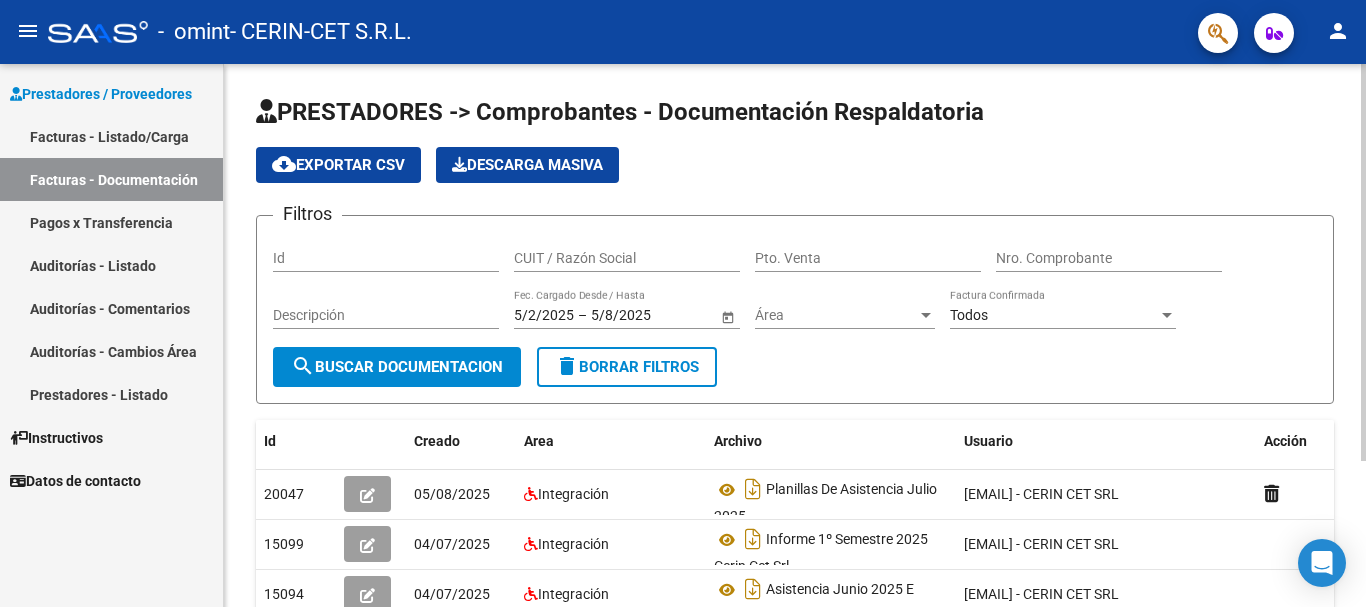 scroll, scrollTop: 200, scrollLeft: 0, axis: vertical 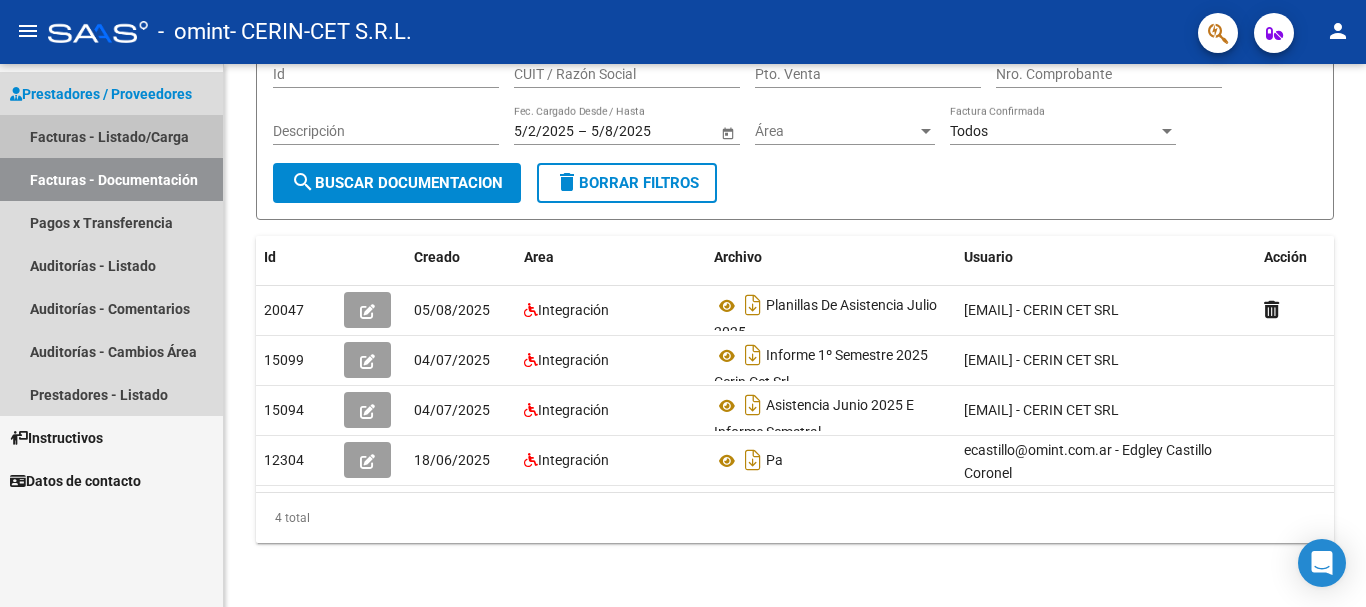 click on "Facturas - Listado/Carga" at bounding box center [111, 136] 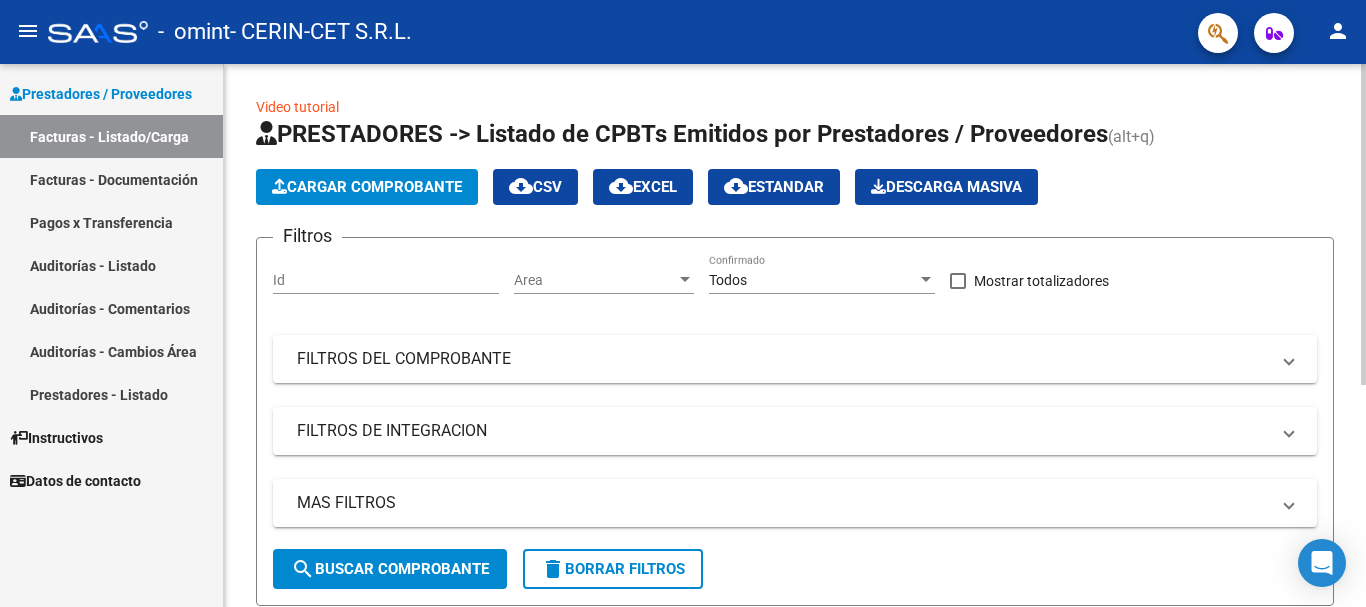 scroll, scrollTop: 375, scrollLeft: 0, axis: vertical 